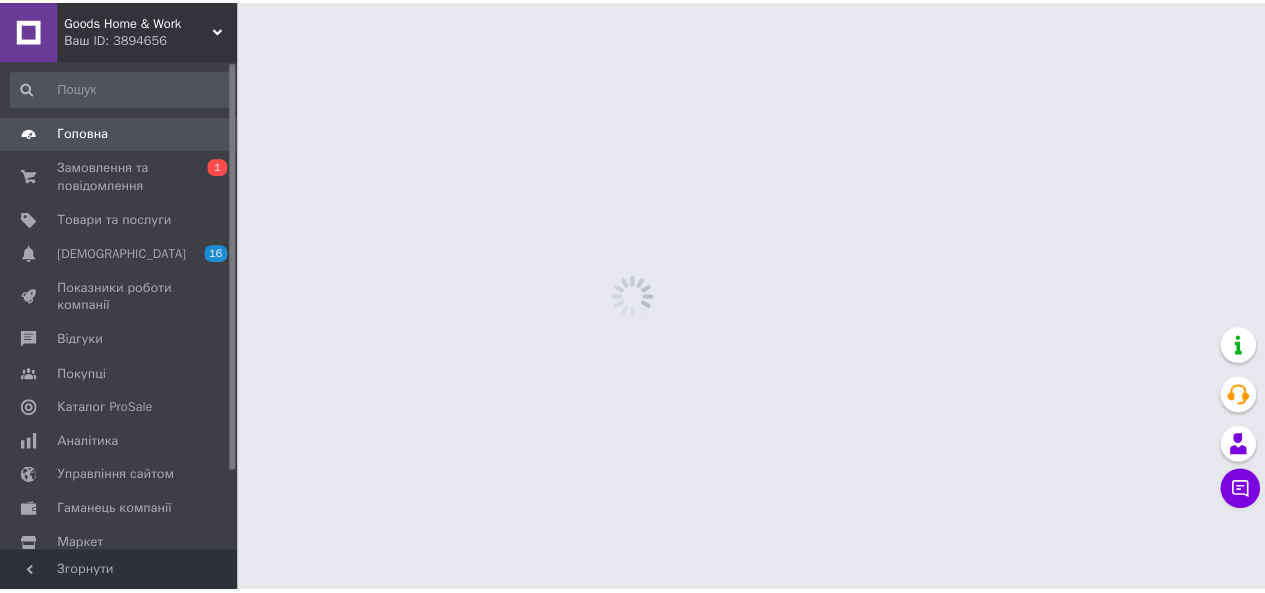 scroll, scrollTop: 0, scrollLeft: 0, axis: both 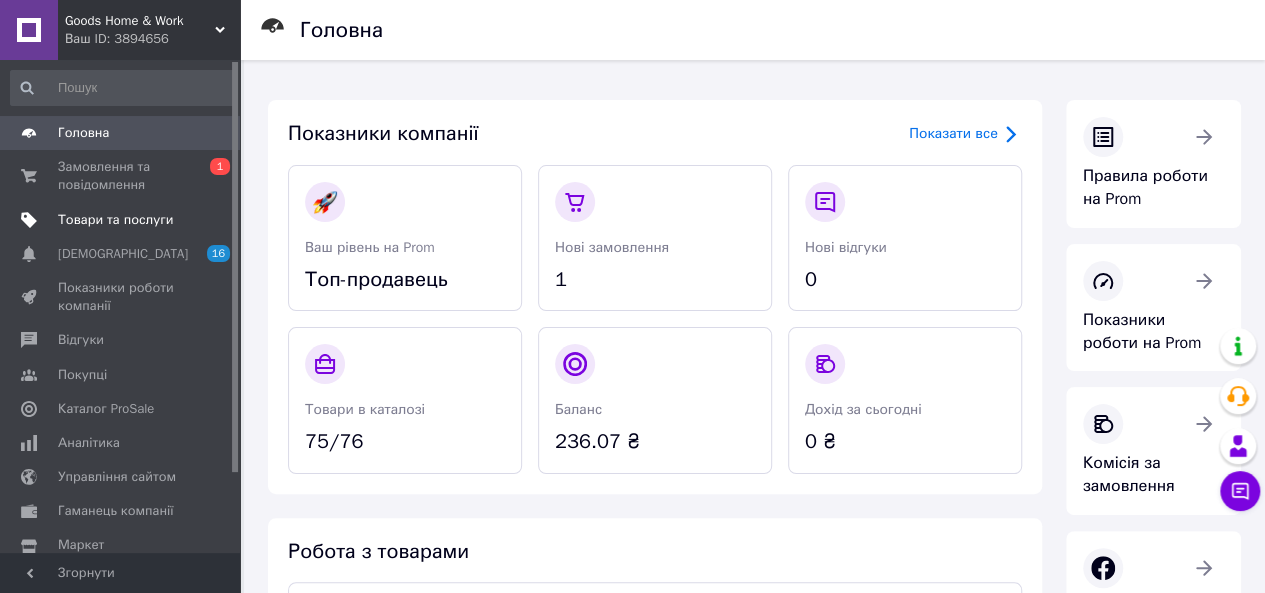 click on "Товари та послуги" at bounding box center (115, 220) 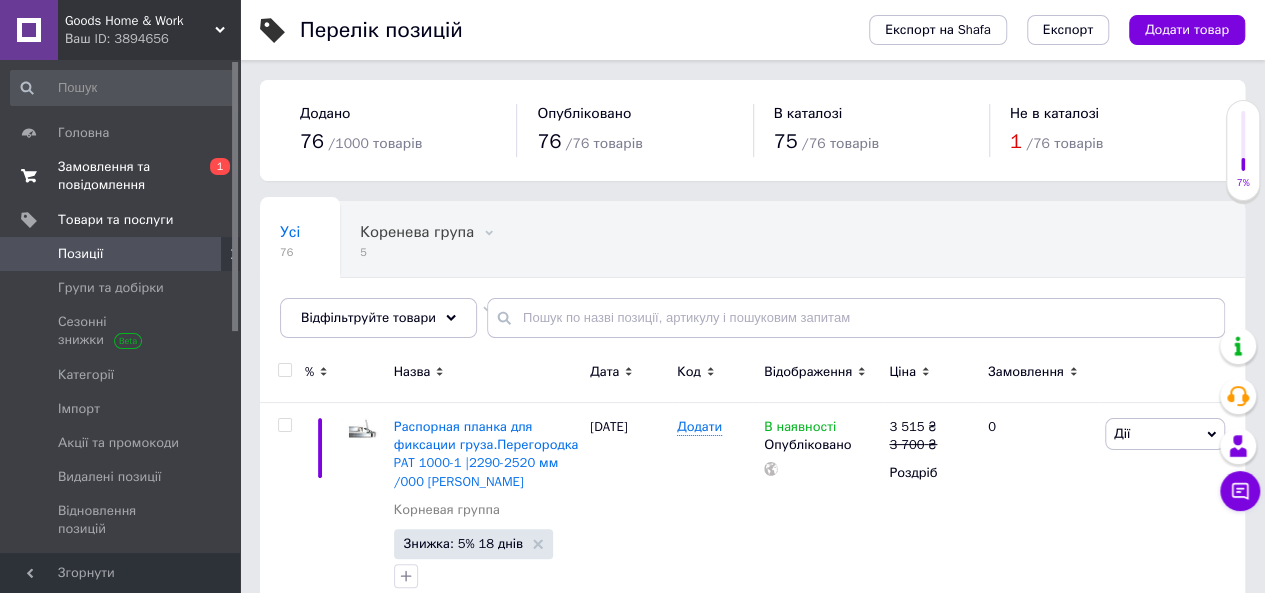click on "Замовлення та повідомлення" at bounding box center [121, 176] 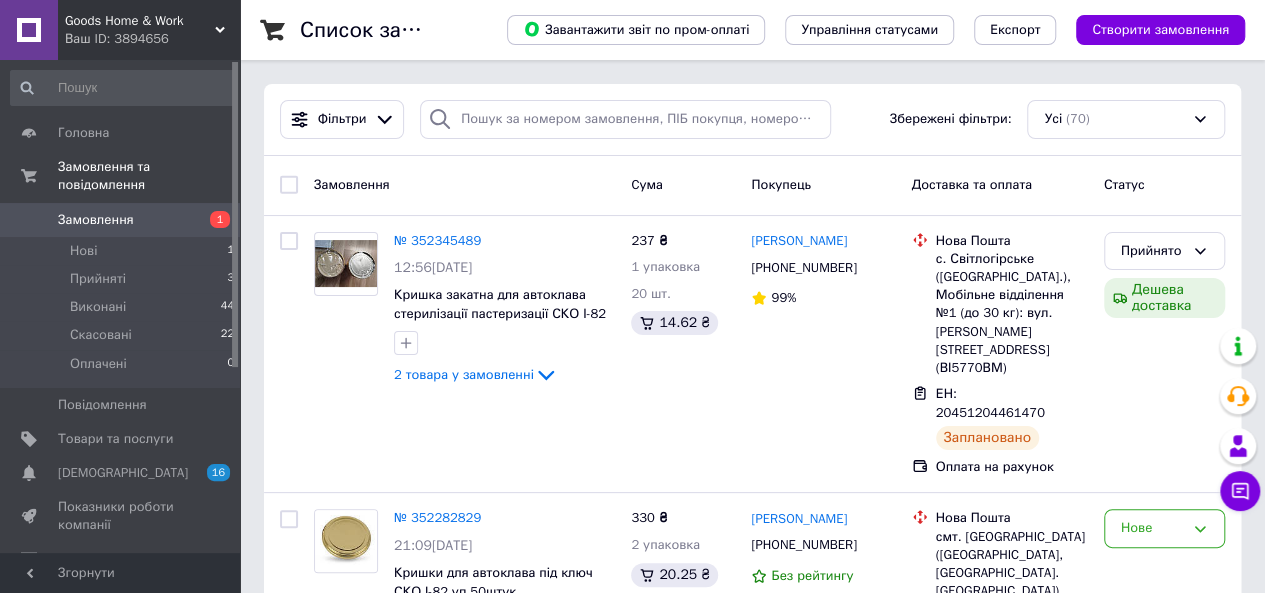 click on "Замовлення" at bounding box center (121, 220) 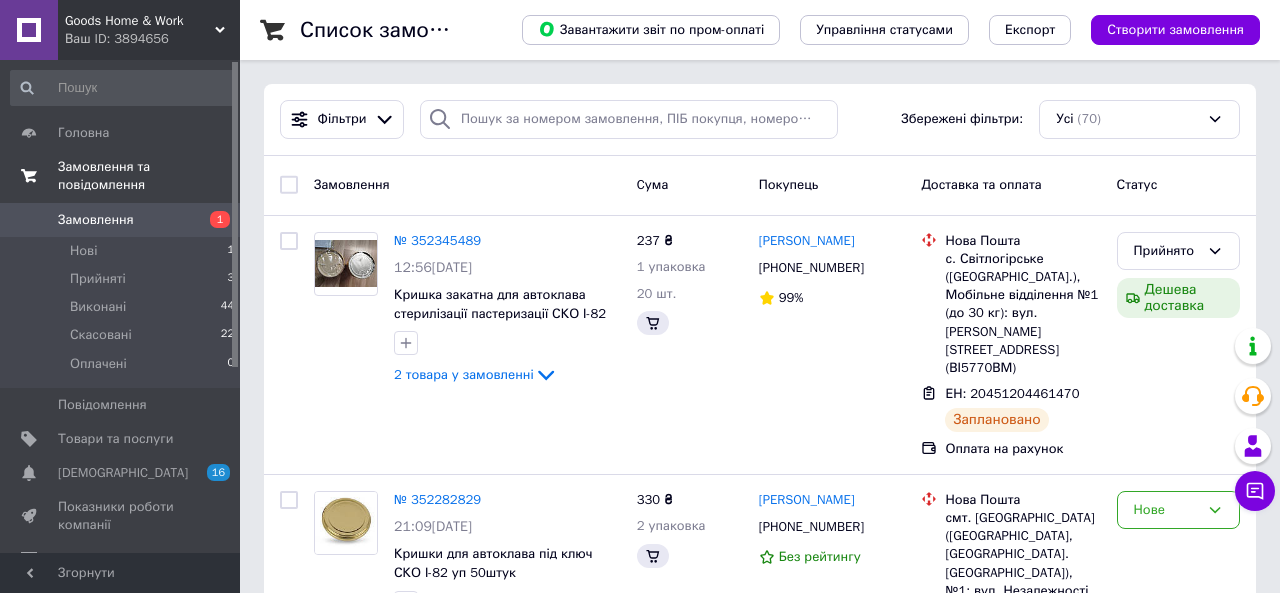 click on "Замовлення та повідомлення" at bounding box center (149, 176) 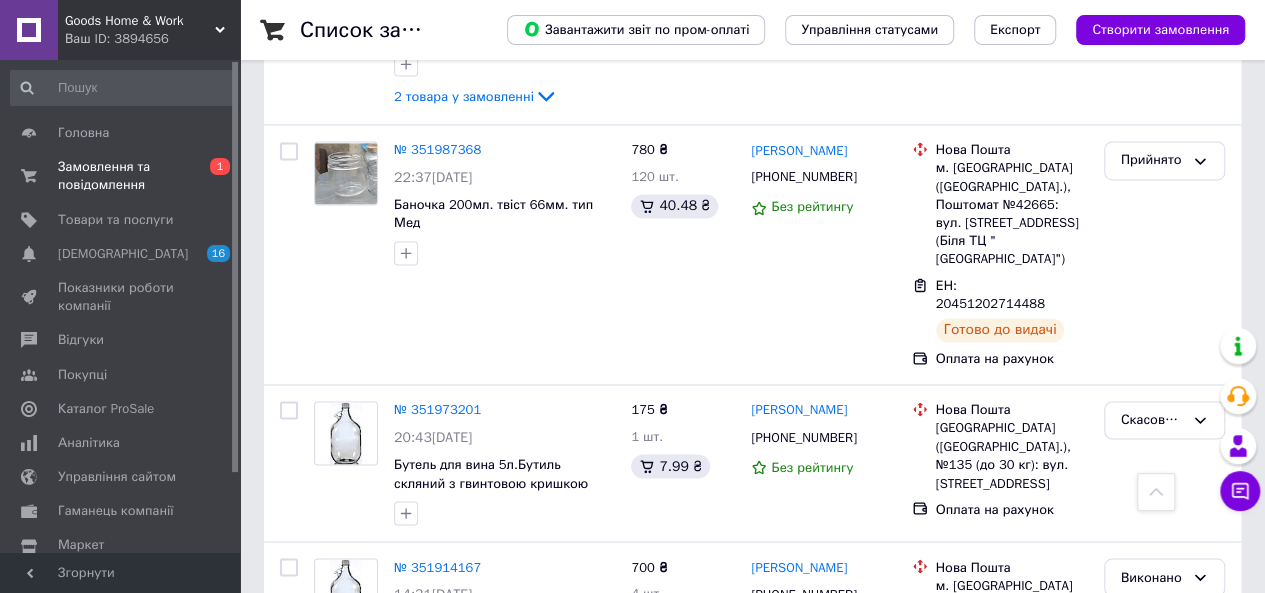 scroll, scrollTop: 0, scrollLeft: 0, axis: both 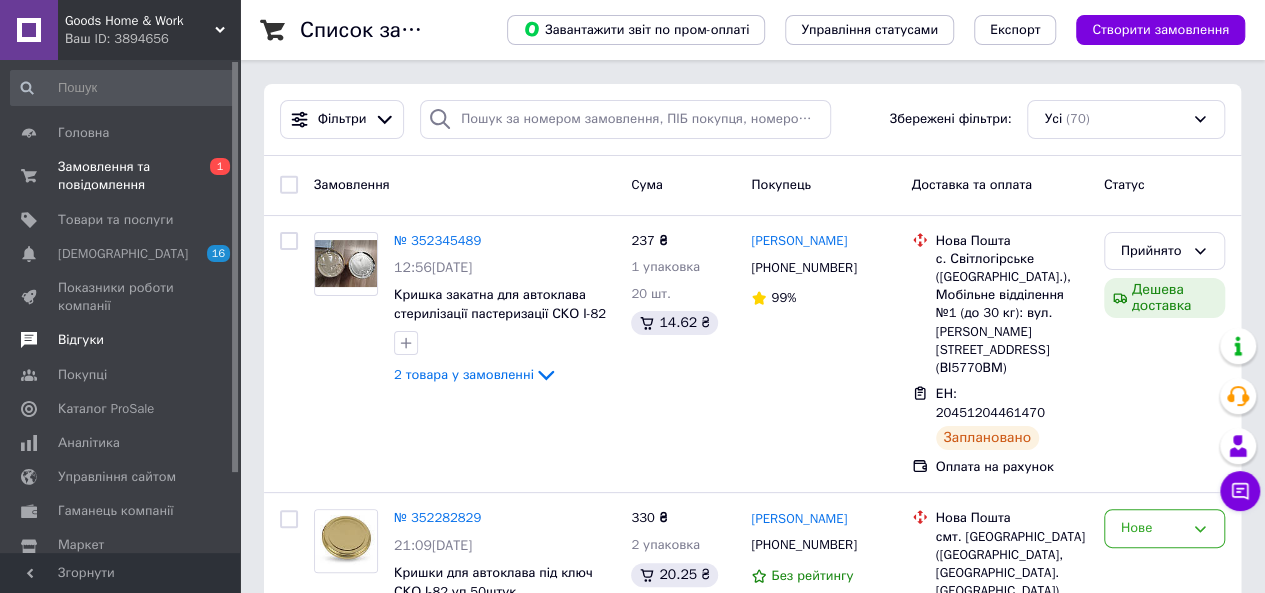 click on "Відгуки" at bounding box center [81, 340] 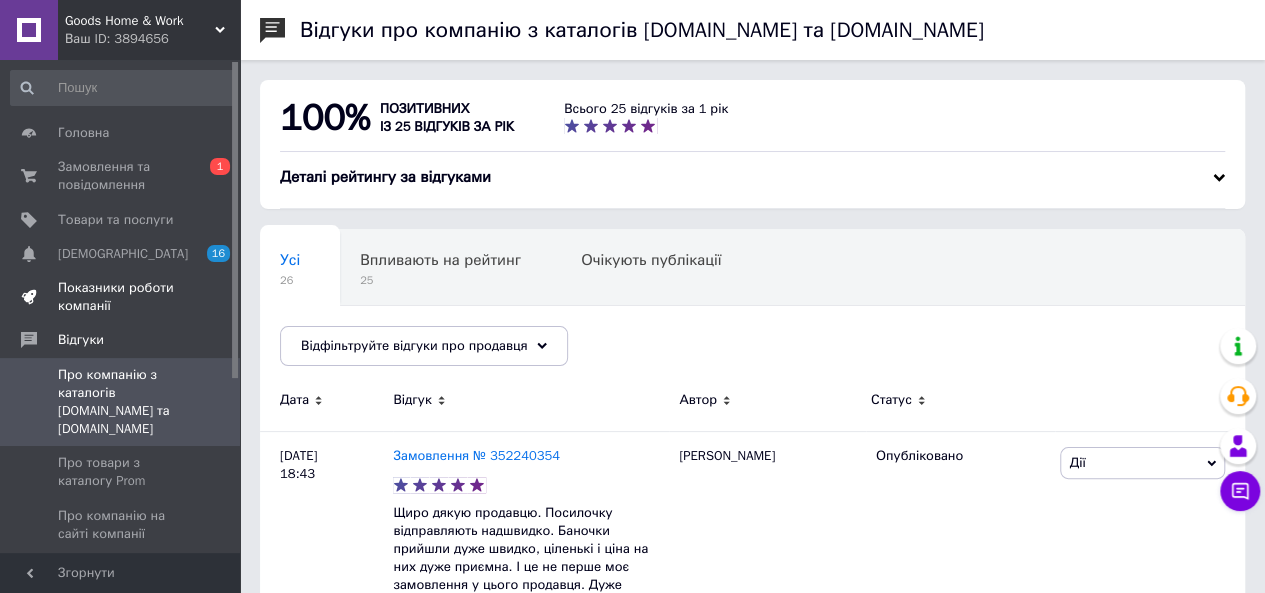 click on "Показники роботи компанії" at bounding box center (121, 297) 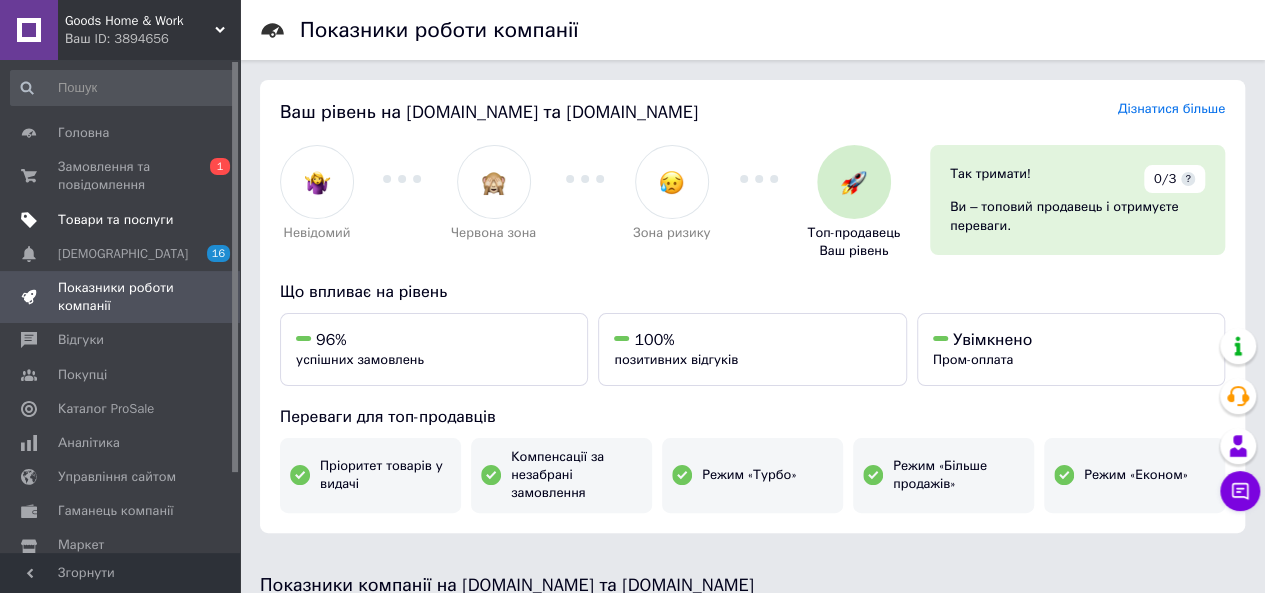 click on "Товари та послуги" at bounding box center (115, 220) 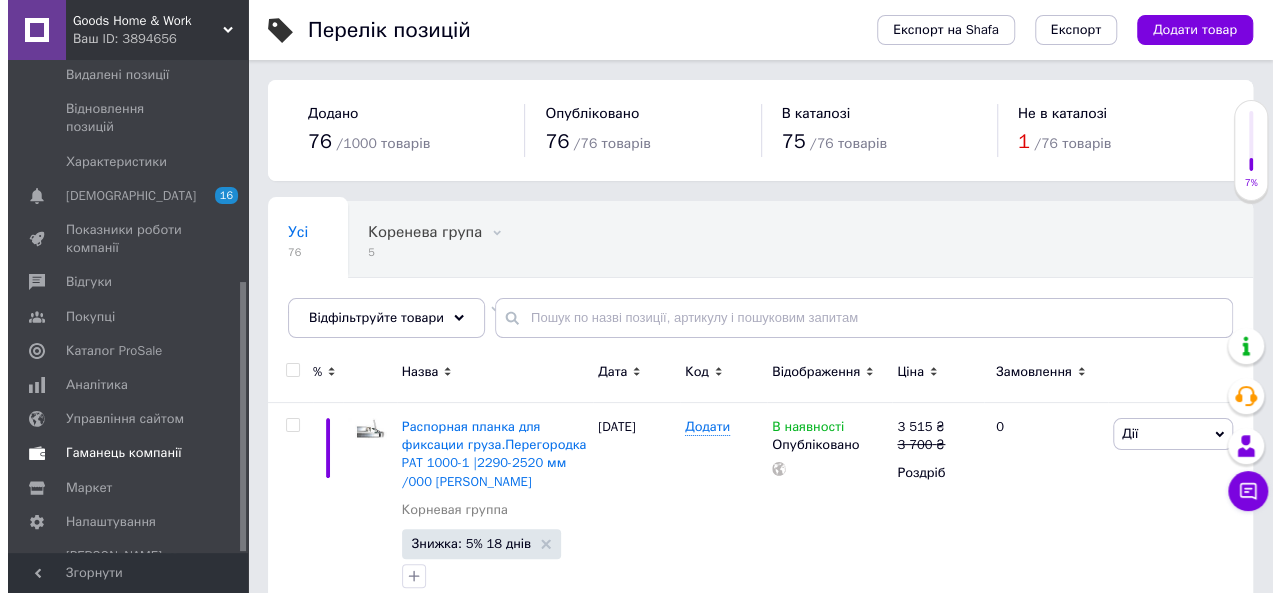 scroll, scrollTop: 404, scrollLeft: 0, axis: vertical 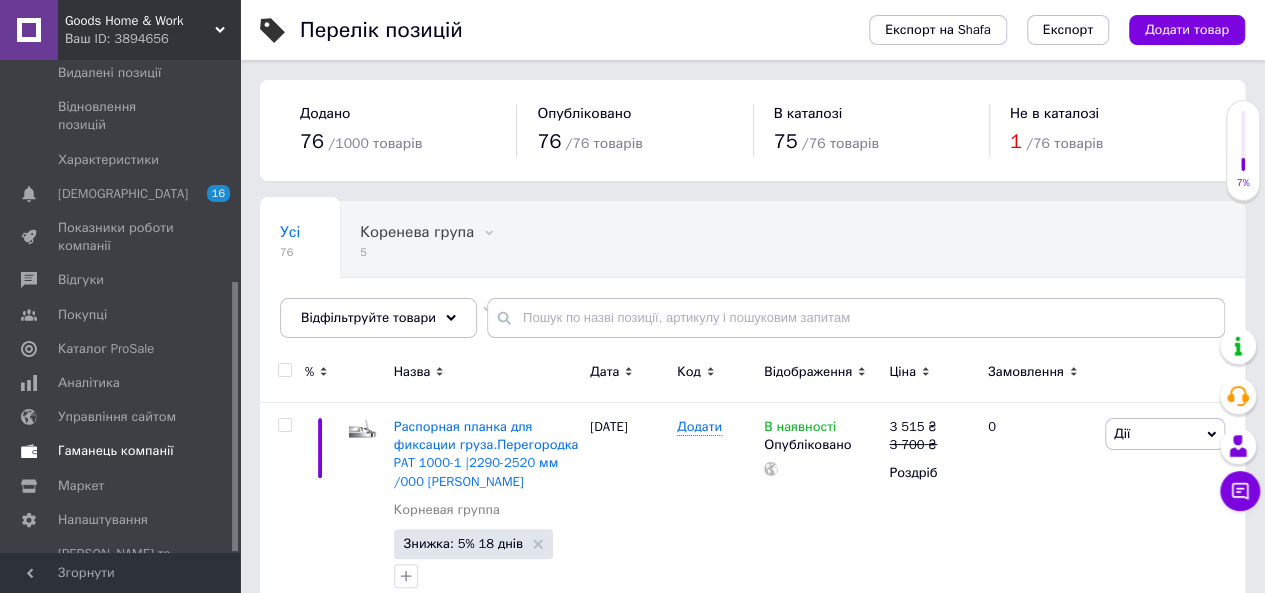 drag, startPoint x: 234, startPoint y: 178, endPoint x: 229, endPoint y: 404, distance: 226.0553 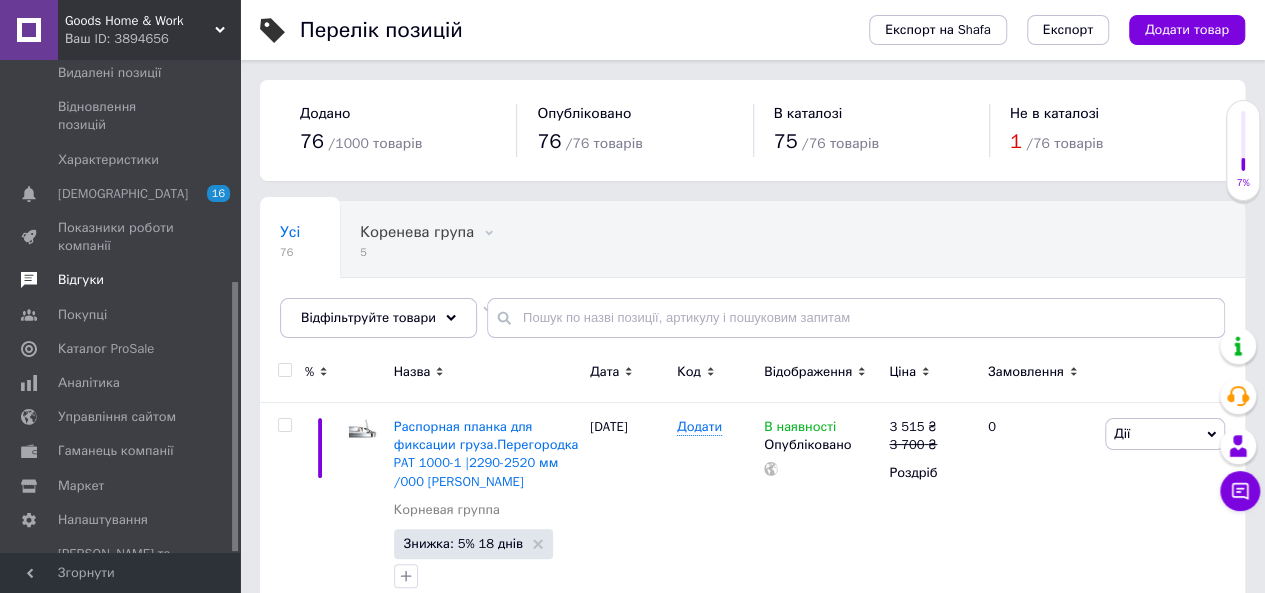 click on "Відгуки" at bounding box center (81, 280) 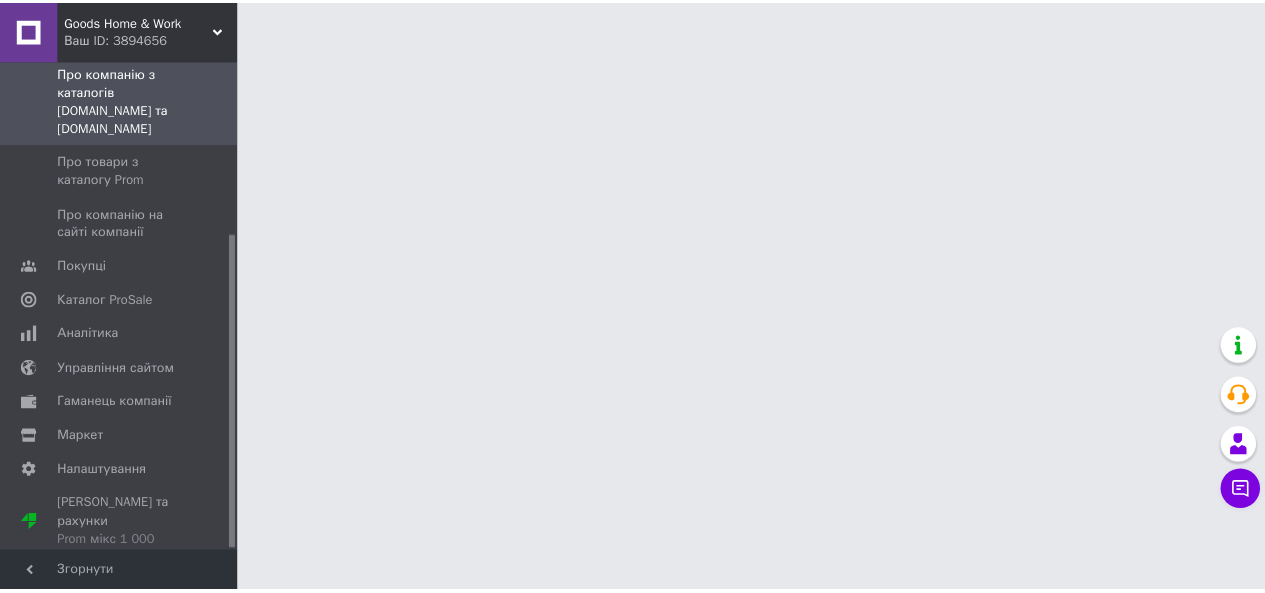 scroll, scrollTop: 271, scrollLeft: 0, axis: vertical 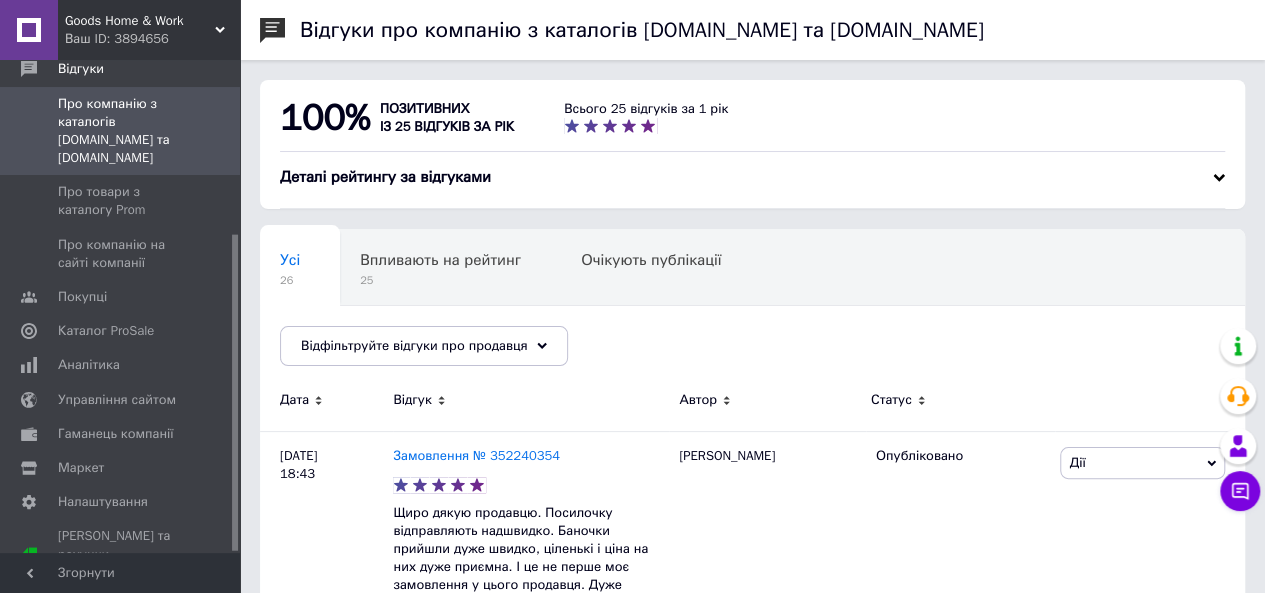 click on "Про компанію з каталогів Prom.ua та Bigl.ua" at bounding box center [121, 131] 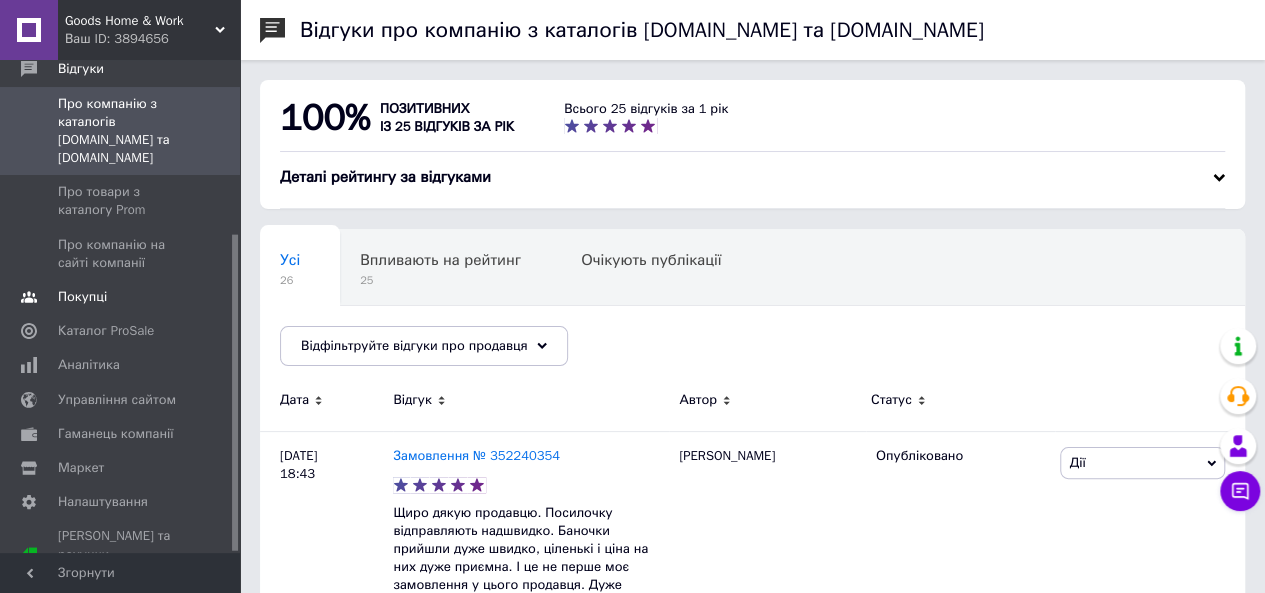 click on "Покупці" at bounding box center [121, 297] 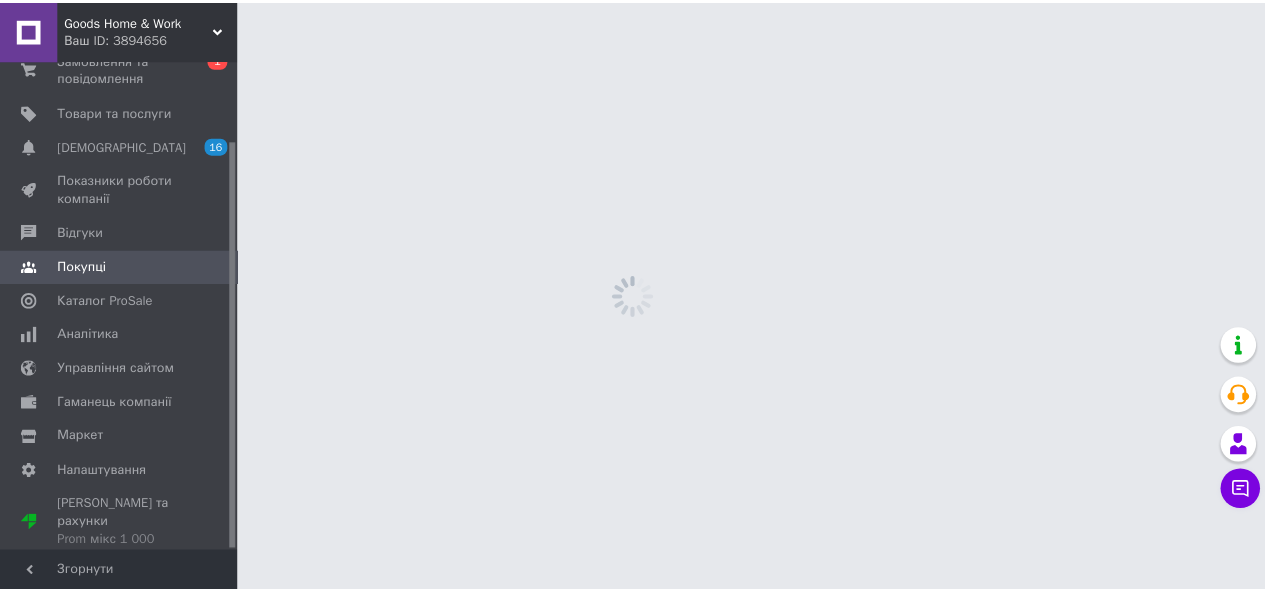 scroll, scrollTop: 96, scrollLeft: 0, axis: vertical 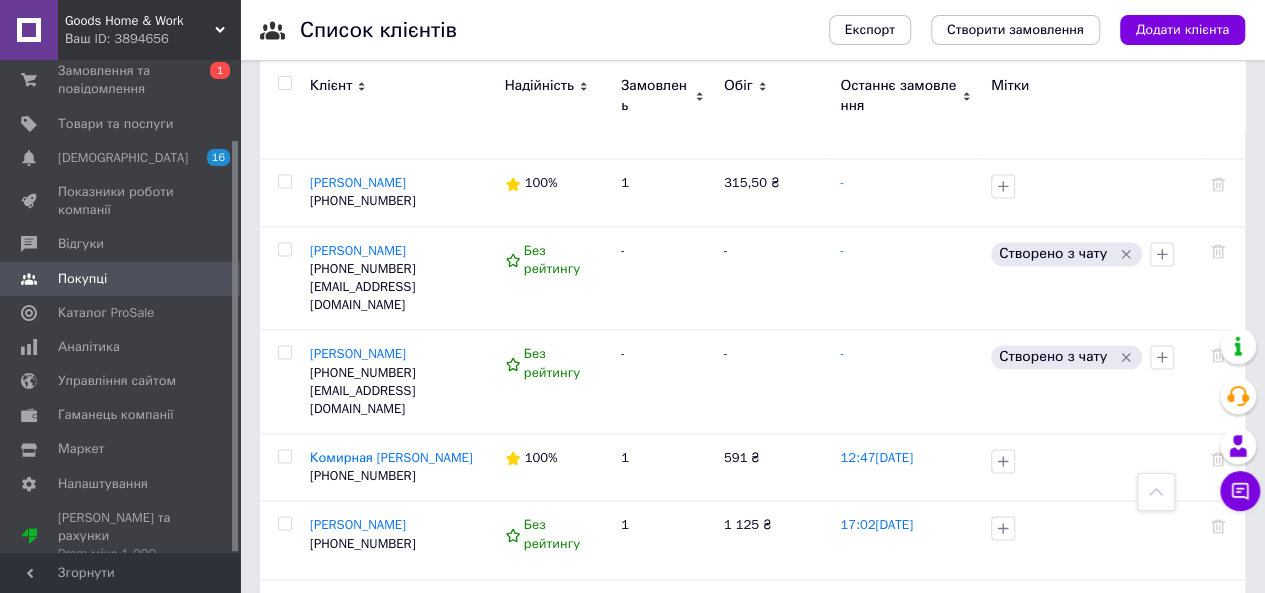 click on "2" at bounding box center [327, 687] 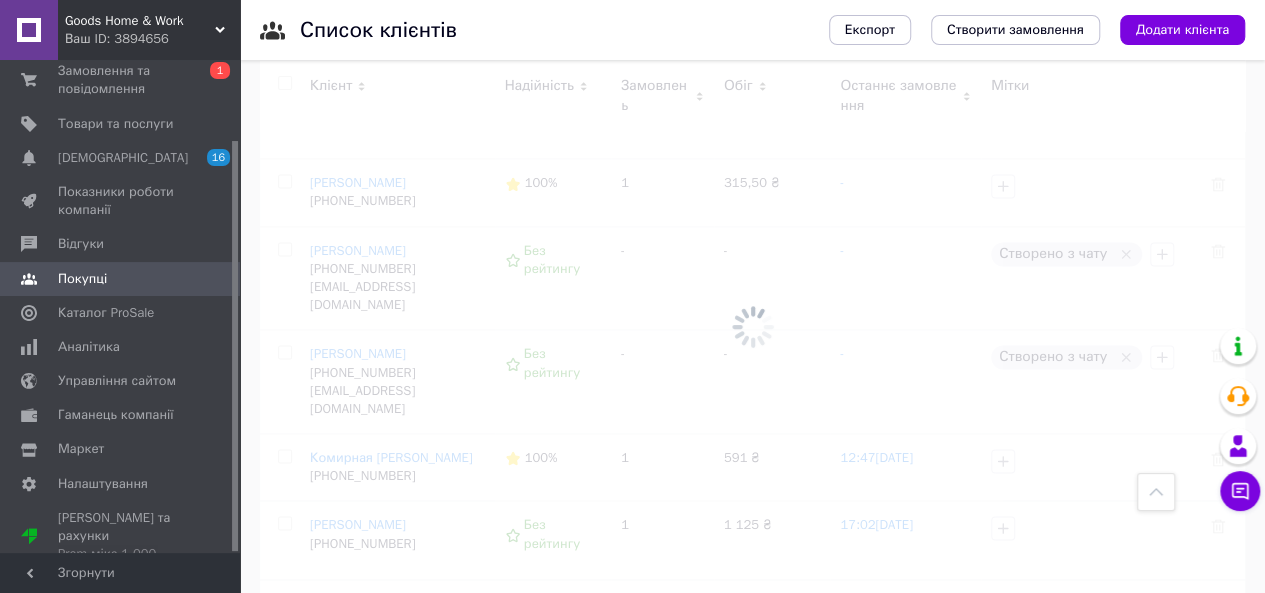 scroll, scrollTop: 0, scrollLeft: 0, axis: both 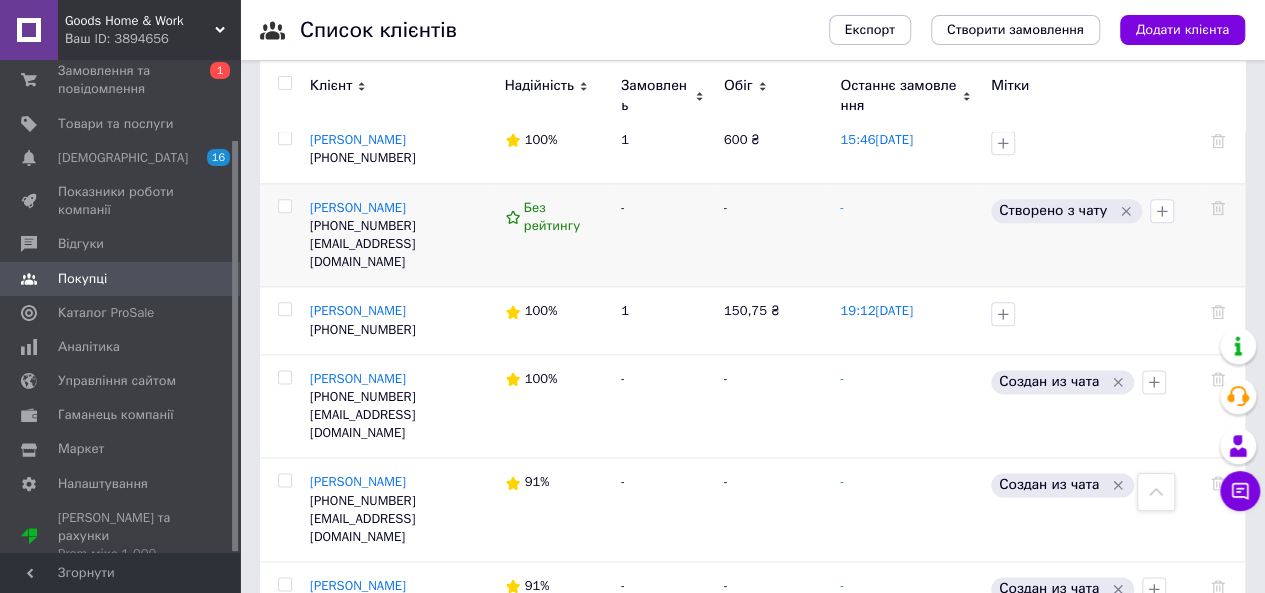 click on "Створено з чату" at bounding box center [1053, 211] 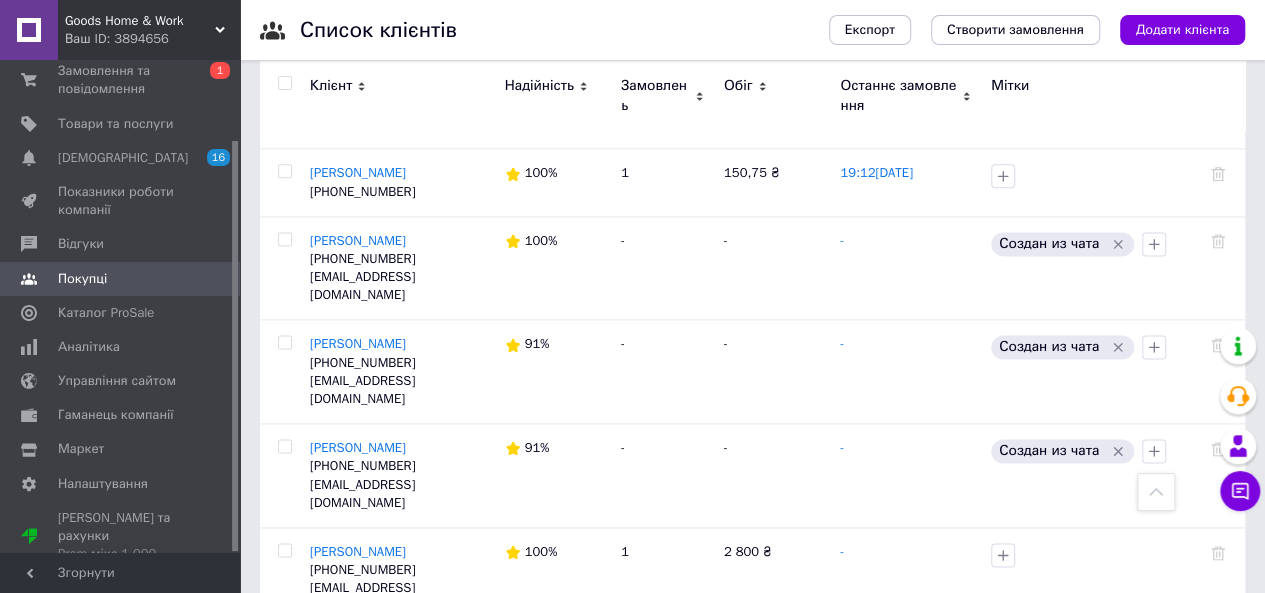 scroll, scrollTop: 1289, scrollLeft: 0, axis: vertical 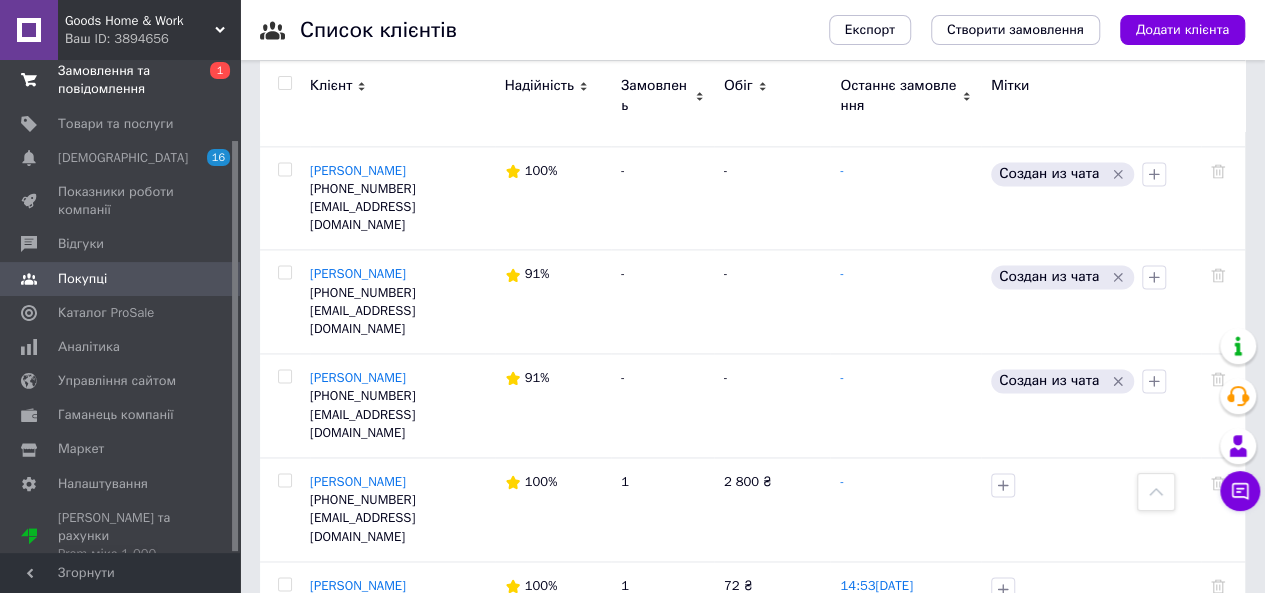 click on "Замовлення та повідомлення" at bounding box center [121, 80] 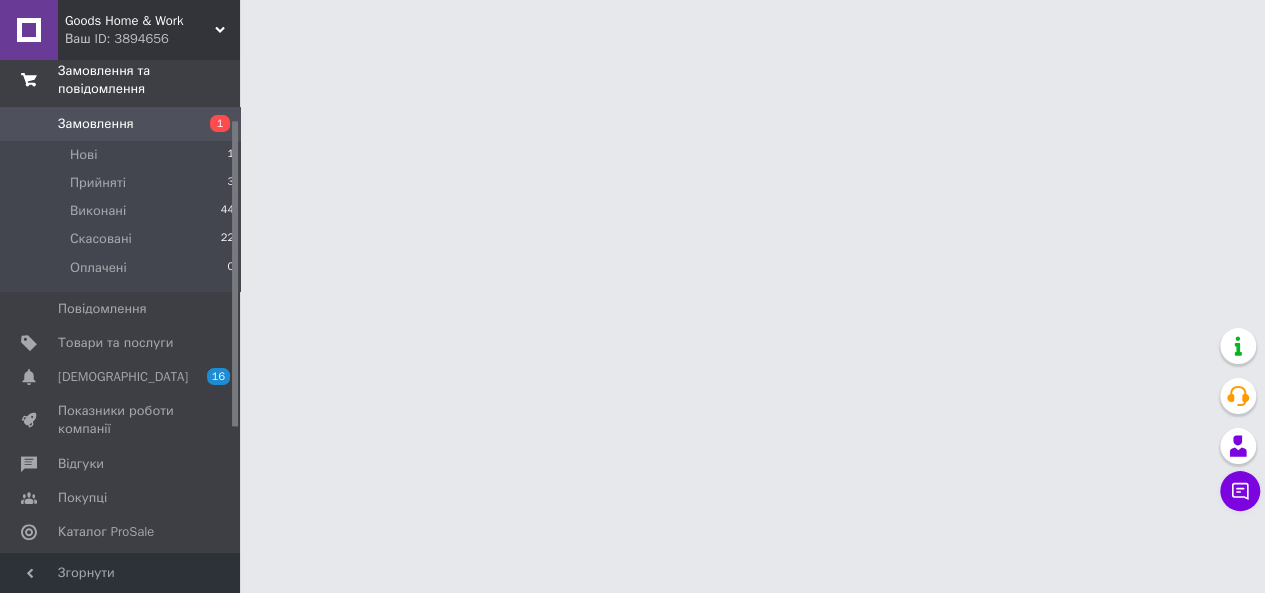 scroll, scrollTop: 0, scrollLeft: 0, axis: both 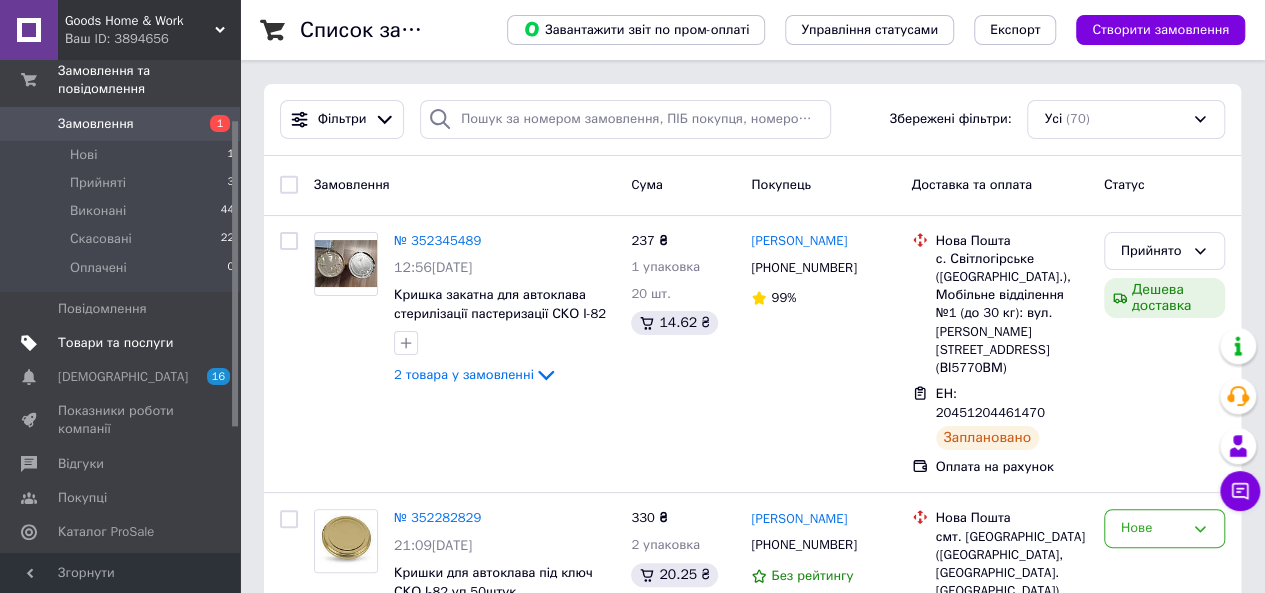click on "Товари та послуги" at bounding box center (115, 343) 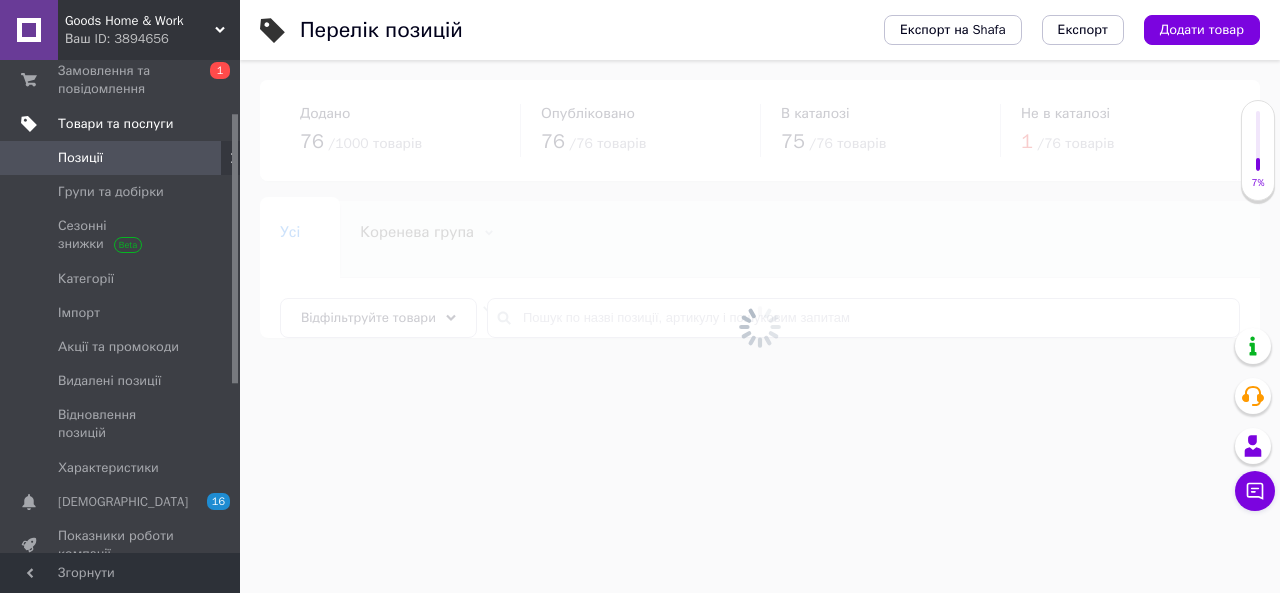 click on "Акції та промокоди" at bounding box center (118, 347) 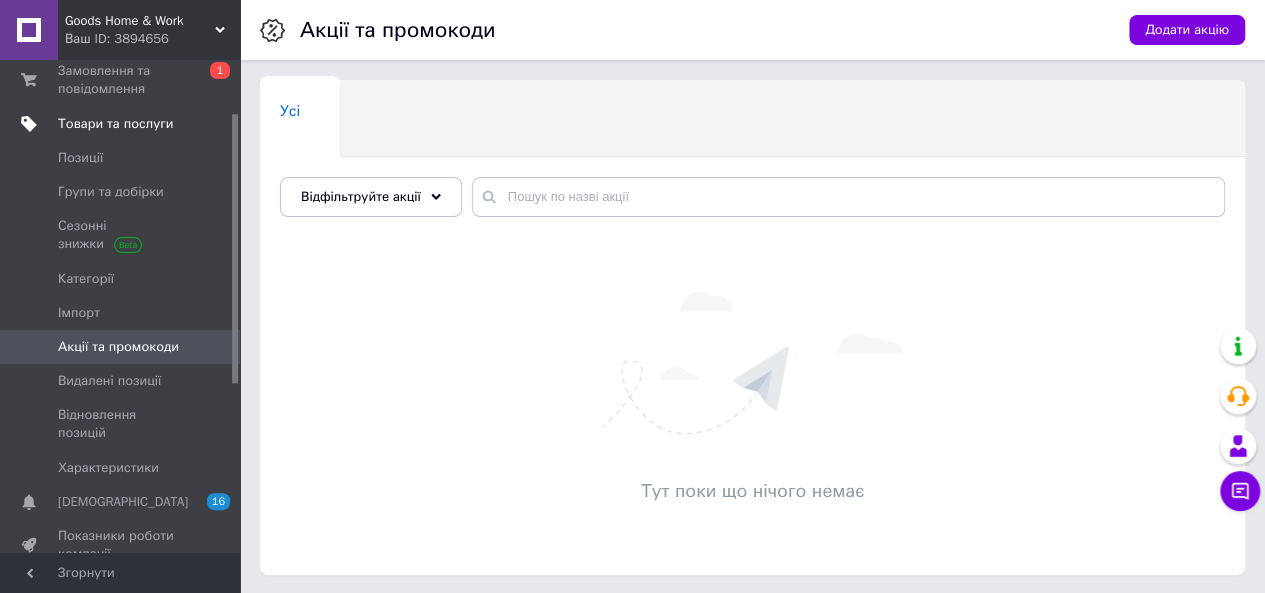click on "Товари та послуги" at bounding box center [115, 124] 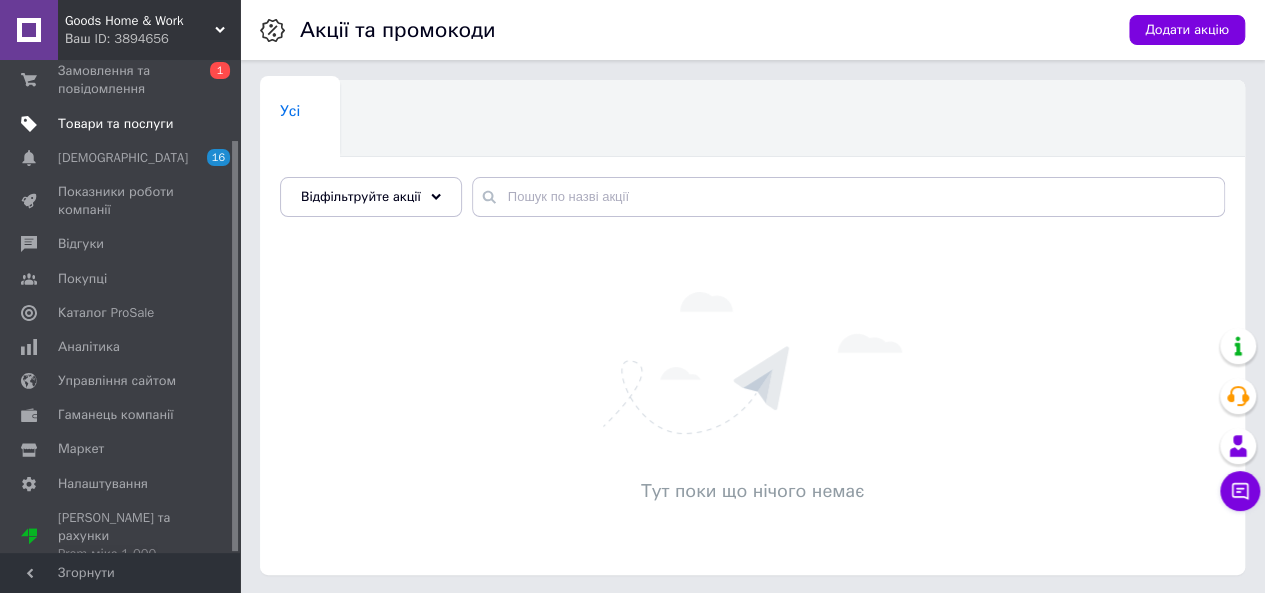 click on "Товари та послуги" at bounding box center [115, 124] 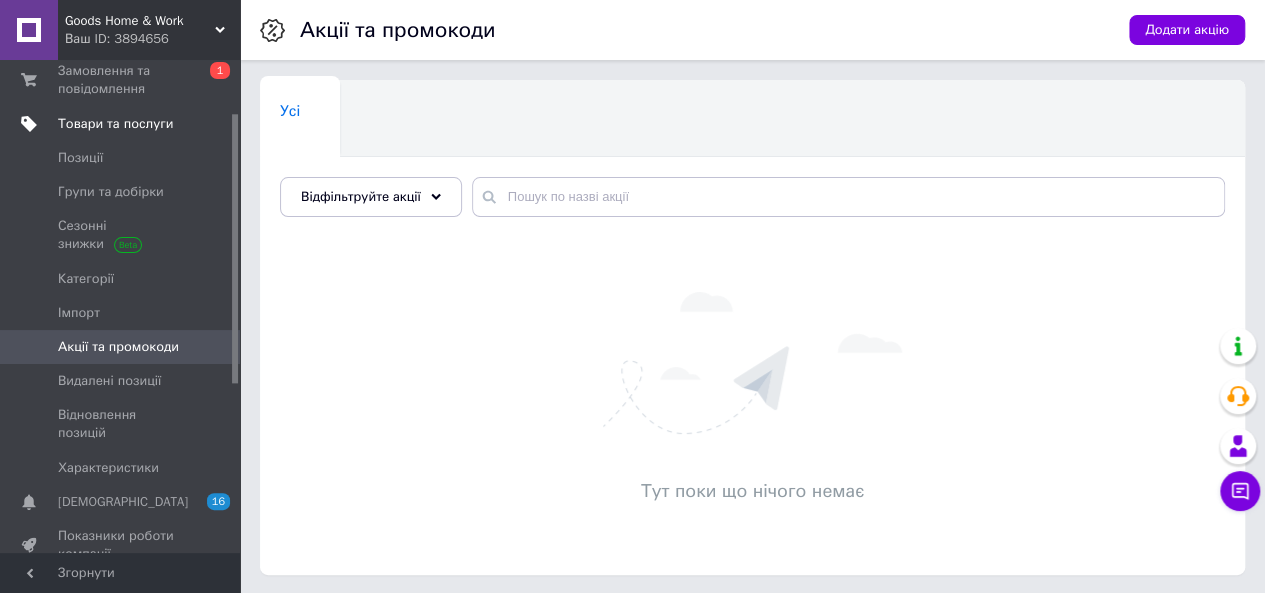 click on "Товари та послуги" at bounding box center (115, 124) 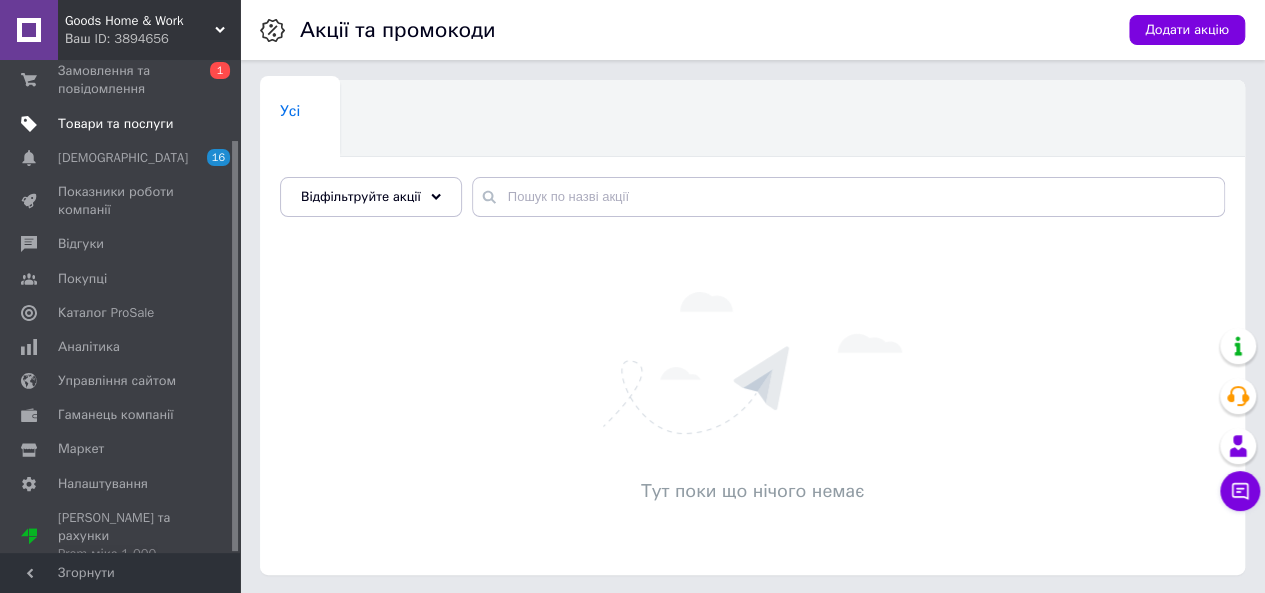 click on "Товари та послуги" at bounding box center [115, 124] 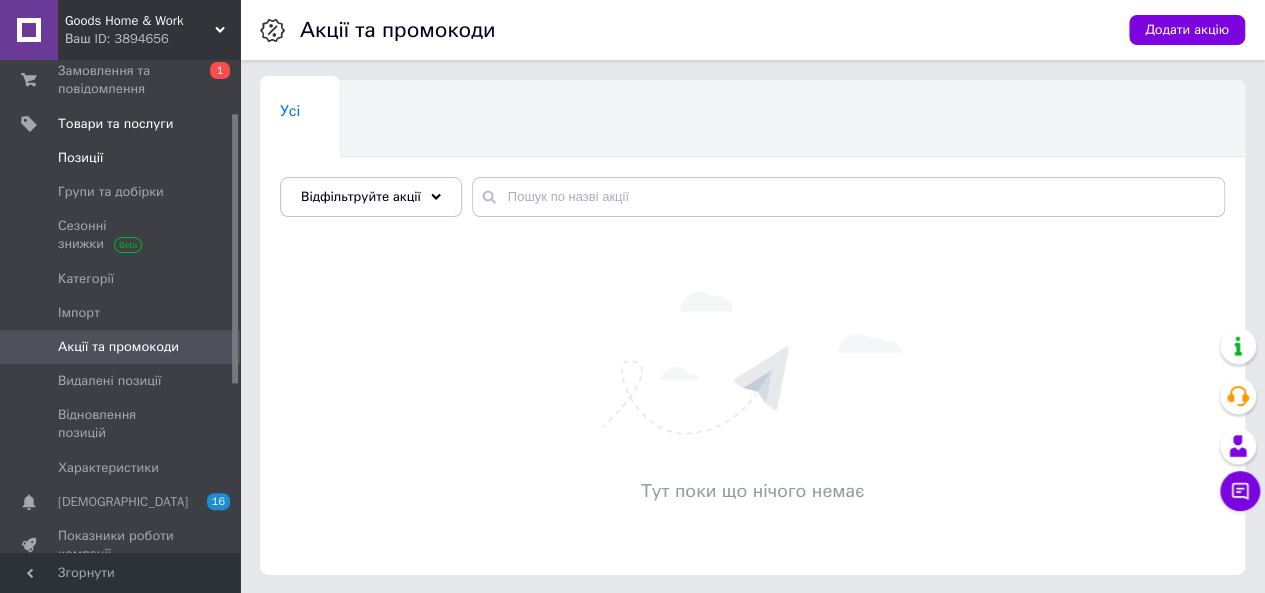 click on "Позиції" at bounding box center [80, 158] 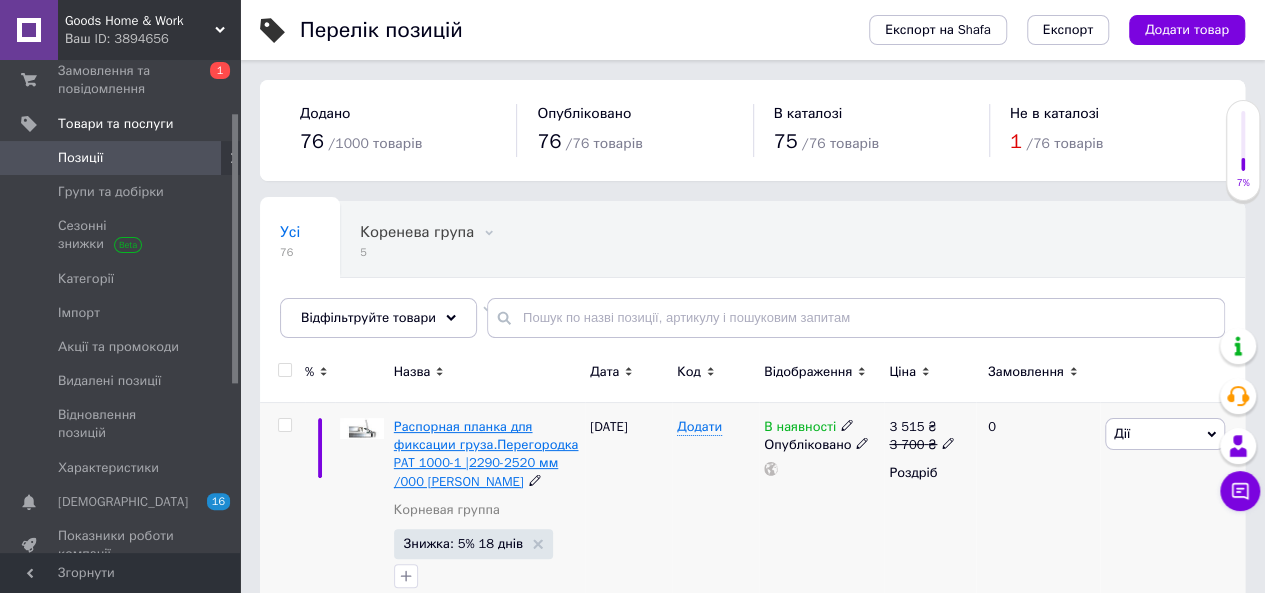click on "Распорная планка для фиксации груза.Перегородка PAT 1000-1 |2290-2520 мм /000 [PERSON_NAME]" at bounding box center [486, 454] 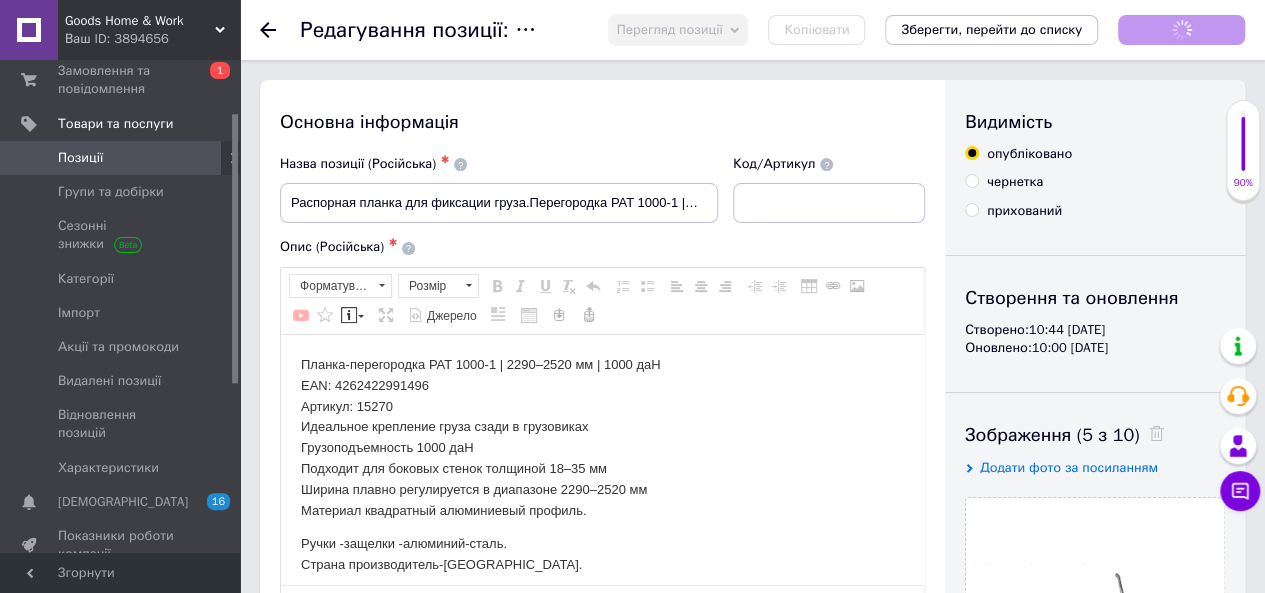 scroll, scrollTop: 0, scrollLeft: 0, axis: both 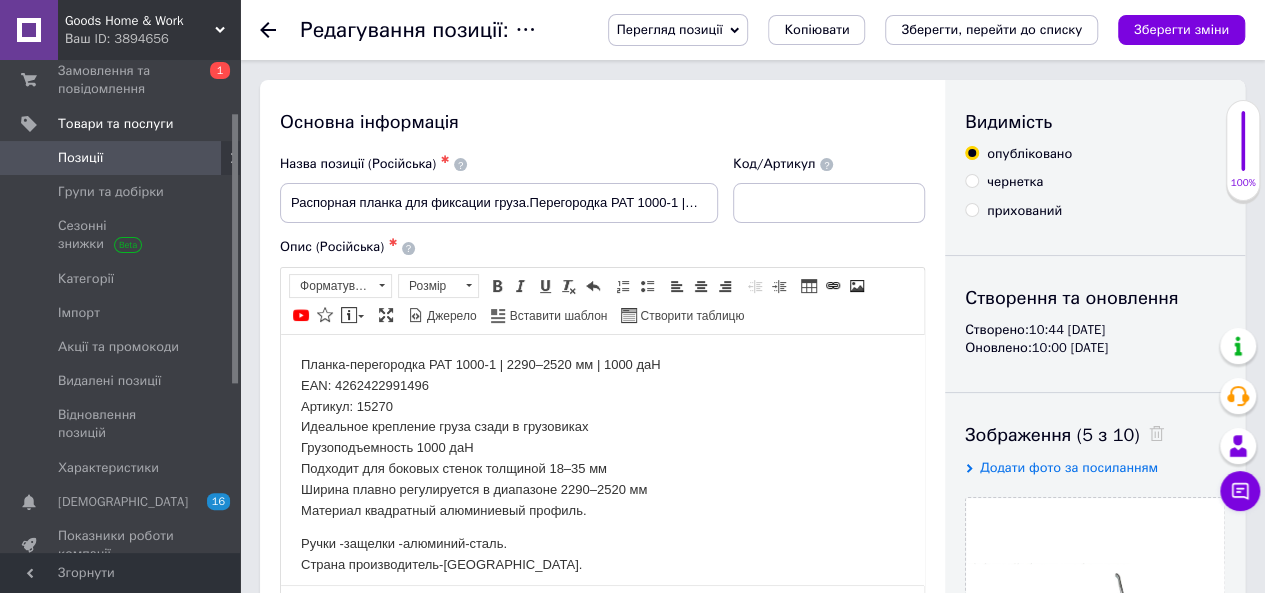 click on "Редагування позиції: Распорная планка для фиксации груза.Перегородка PAT 1000-1 |2290-2520 мм /000 daN Перегляд позиції Зберегти та переглянути на сайті Зберегти та переглянути на маркетплейсі Копіювати Зберегти, перейти до списку Зберегти зміни" at bounding box center (752, 30) 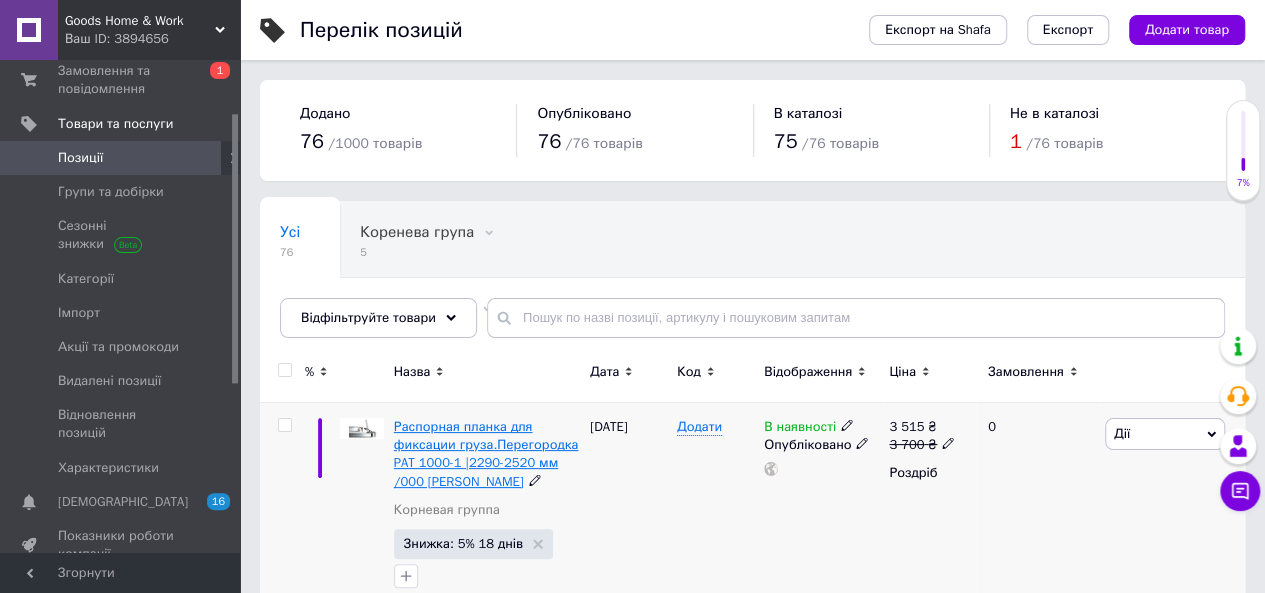 click on "Распорная планка для фиксации груза.Перегородка PAT 1000-1 |2290-2520 мм /000 [PERSON_NAME]" at bounding box center [486, 454] 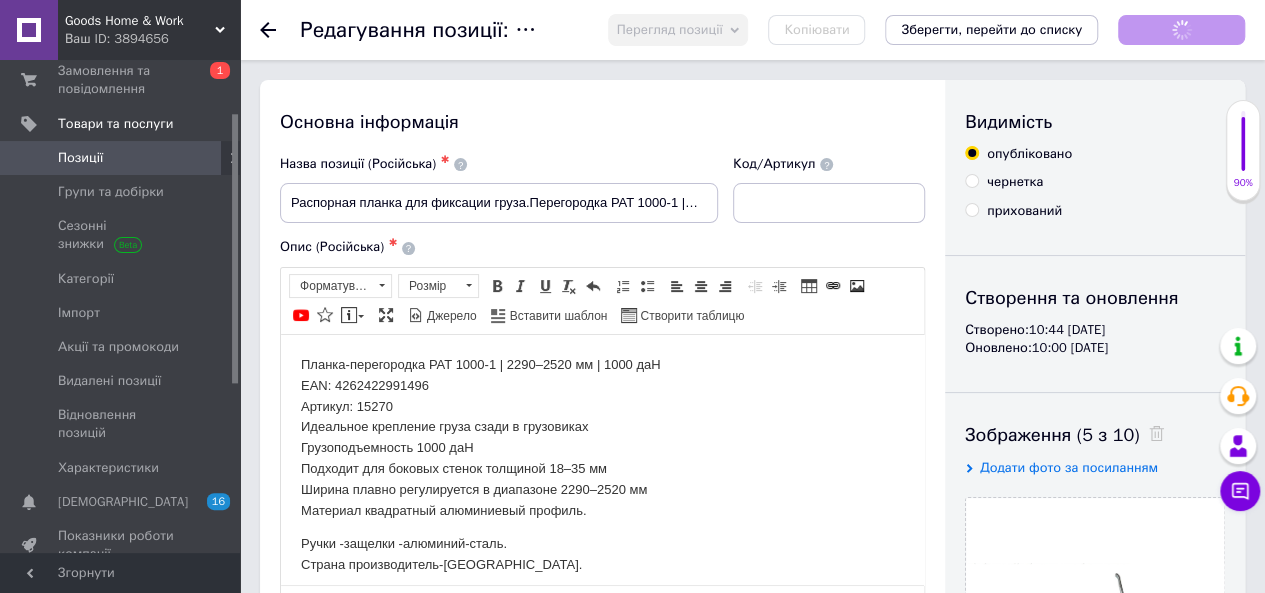scroll, scrollTop: 0, scrollLeft: 0, axis: both 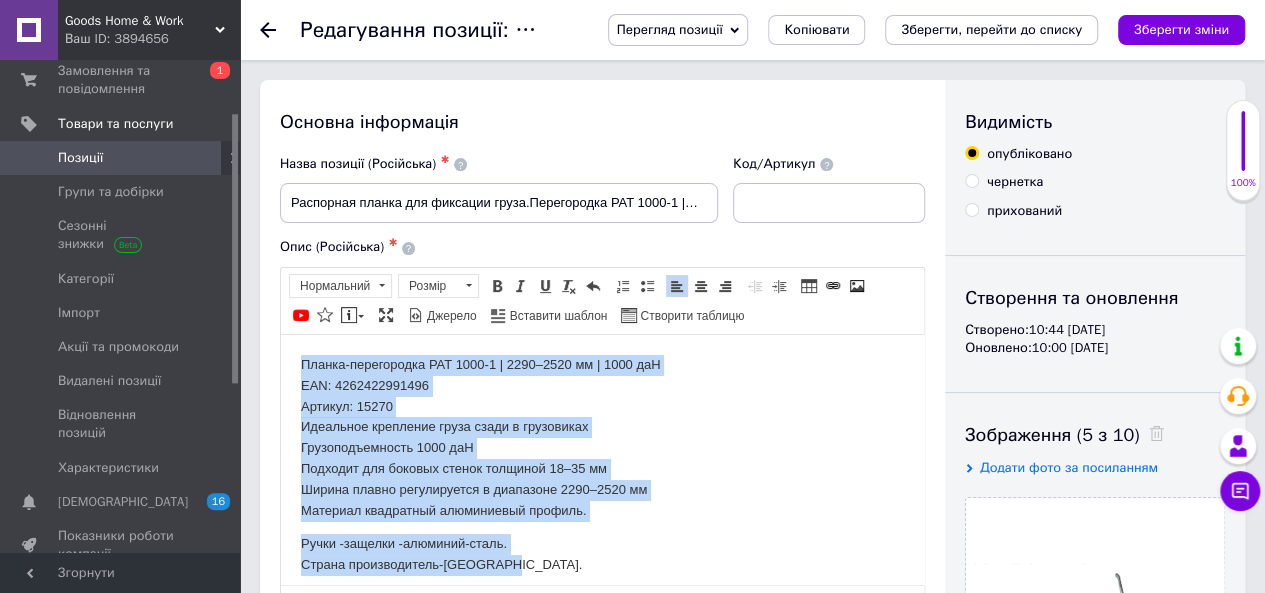 drag, startPoint x: 298, startPoint y: 357, endPoint x: 558, endPoint y: 563, distance: 331.71674 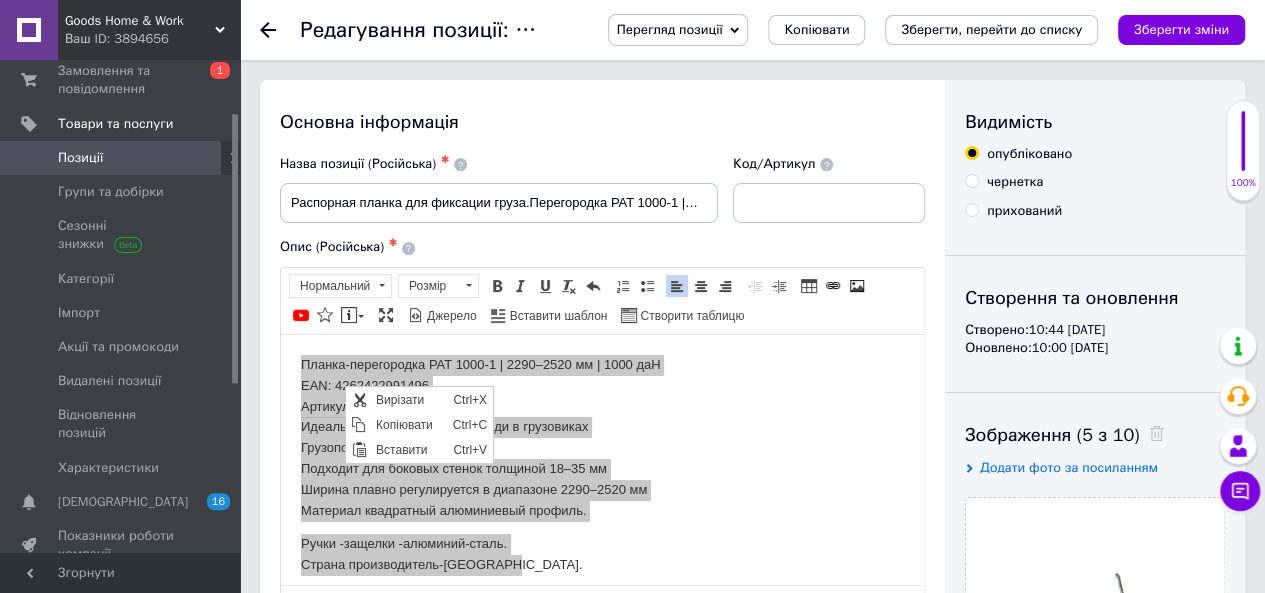 scroll, scrollTop: 0, scrollLeft: 0, axis: both 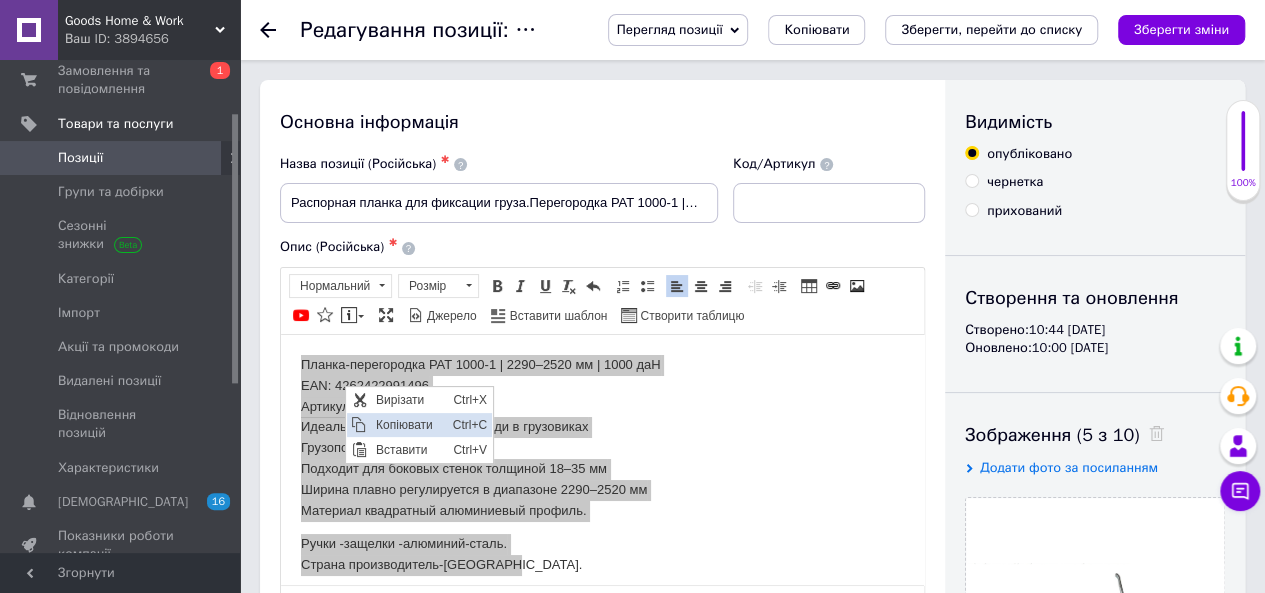 click on "Копіювати" at bounding box center [408, 425] 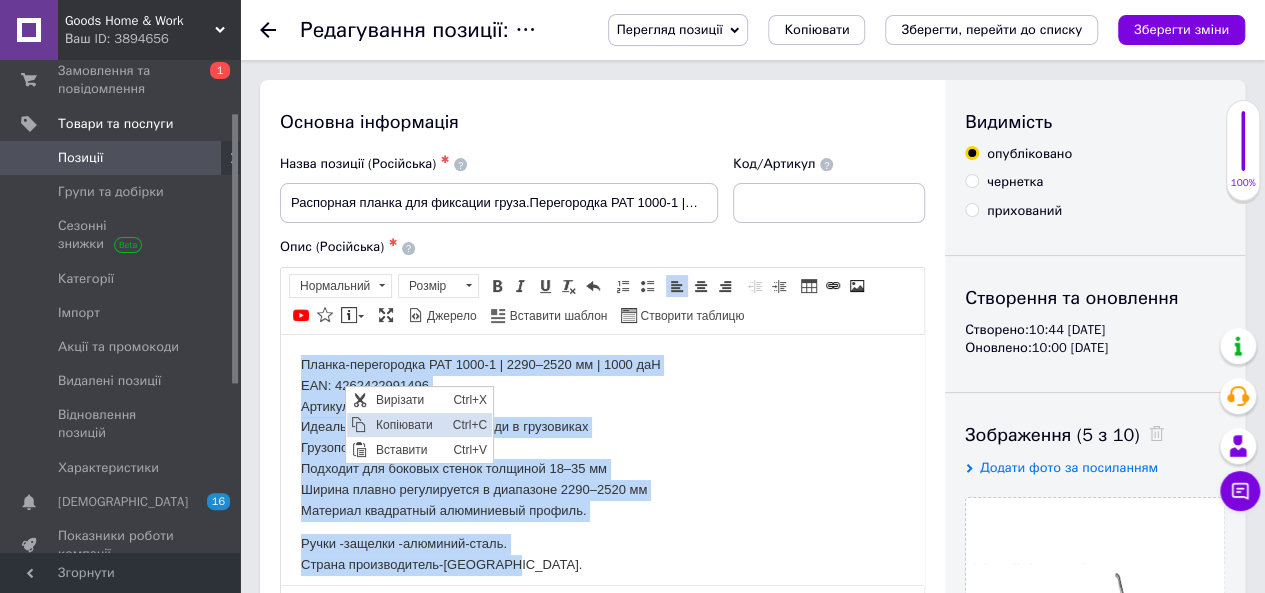 copy on "Планка-перегородка PAT 1000-1 | 2290–2520 мм | 1000 даН EAN: 4262422991496 Артикул: 15270 Идеальное крепление груза сзади в грузовиках Грузоподъемность 1000 даН Подходит для боковых стенок толщиной 18–35 мм Ширина плавно регулируется в диапазоне 2290–2520 мм Материал квадратный алюминиевый профиль.  Ручки -защелки -алюминий-сталь. Страна производитель-Германия." 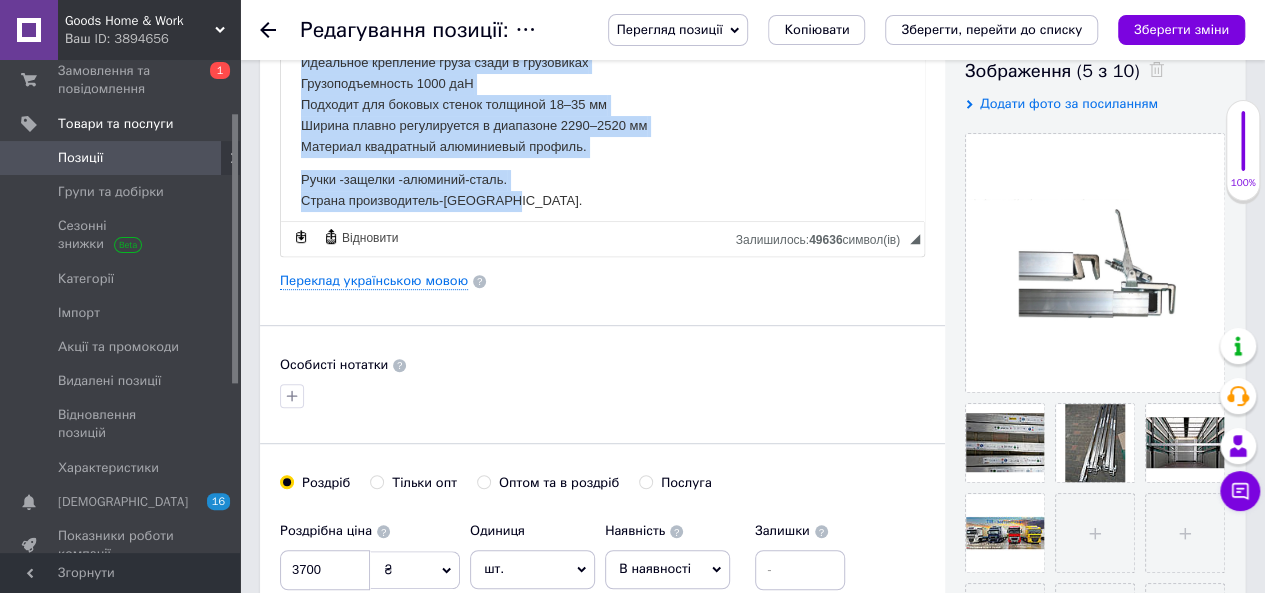 scroll, scrollTop: 370, scrollLeft: 0, axis: vertical 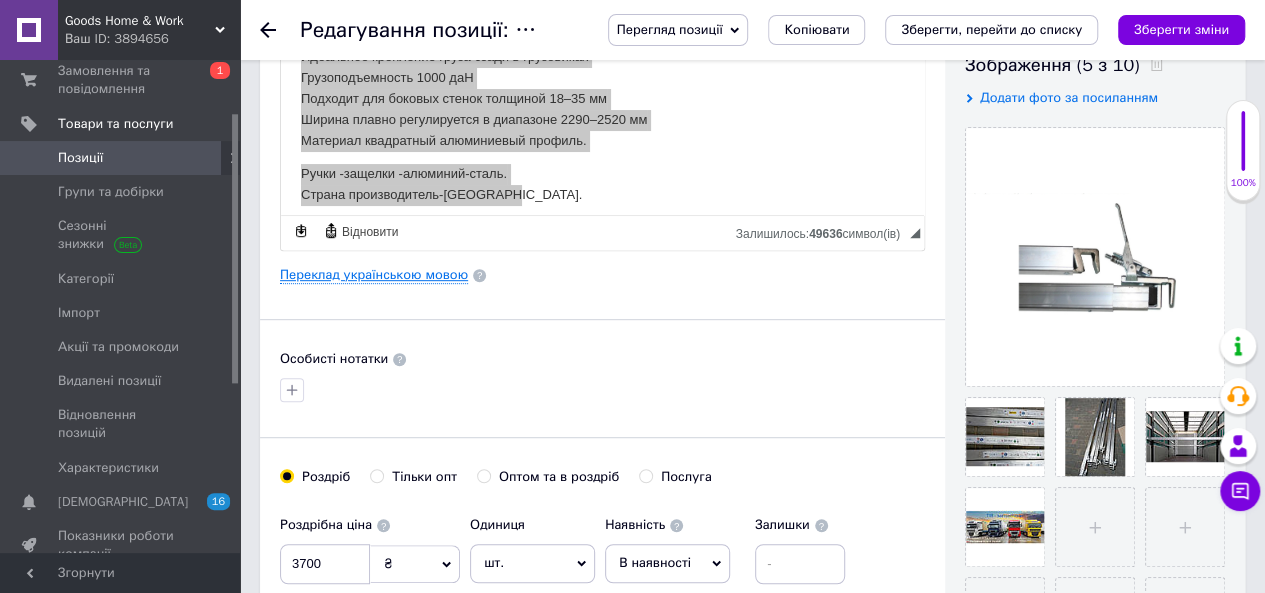 click on "Переклад українською мовою" at bounding box center (374, 275) 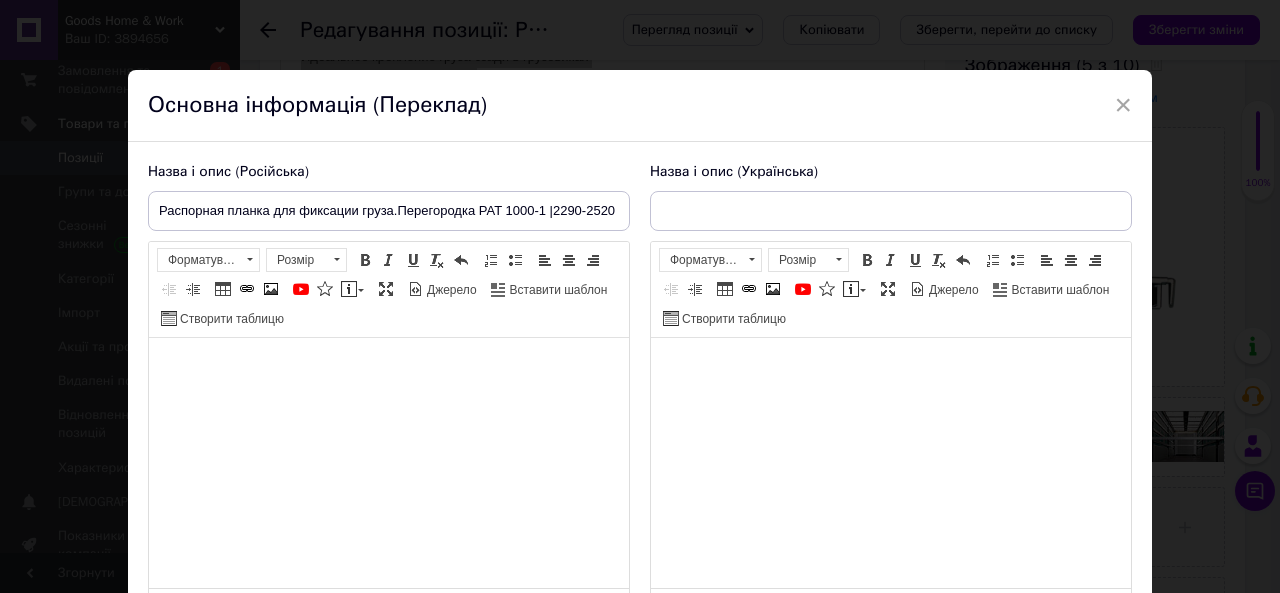 type on "Розпірна планка для фіксації вантажу.Перегородка PAT 1000-1/ 2290-2520 мм / 1000 daN" 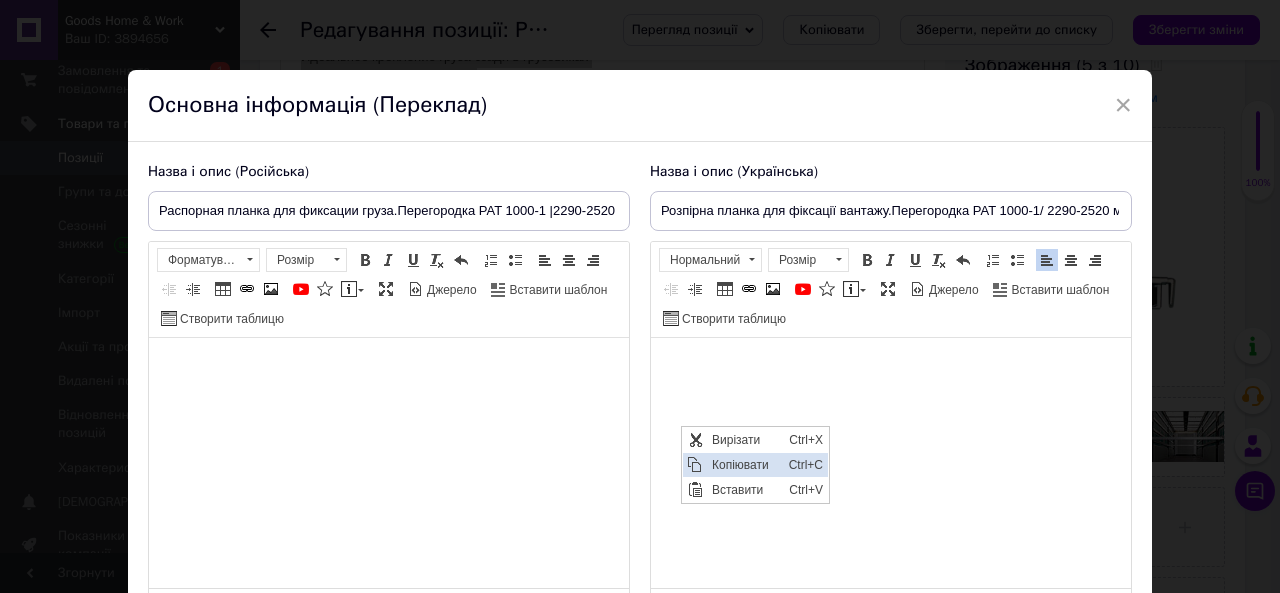 click on "Копіювати" at bounding box center [744, 465] 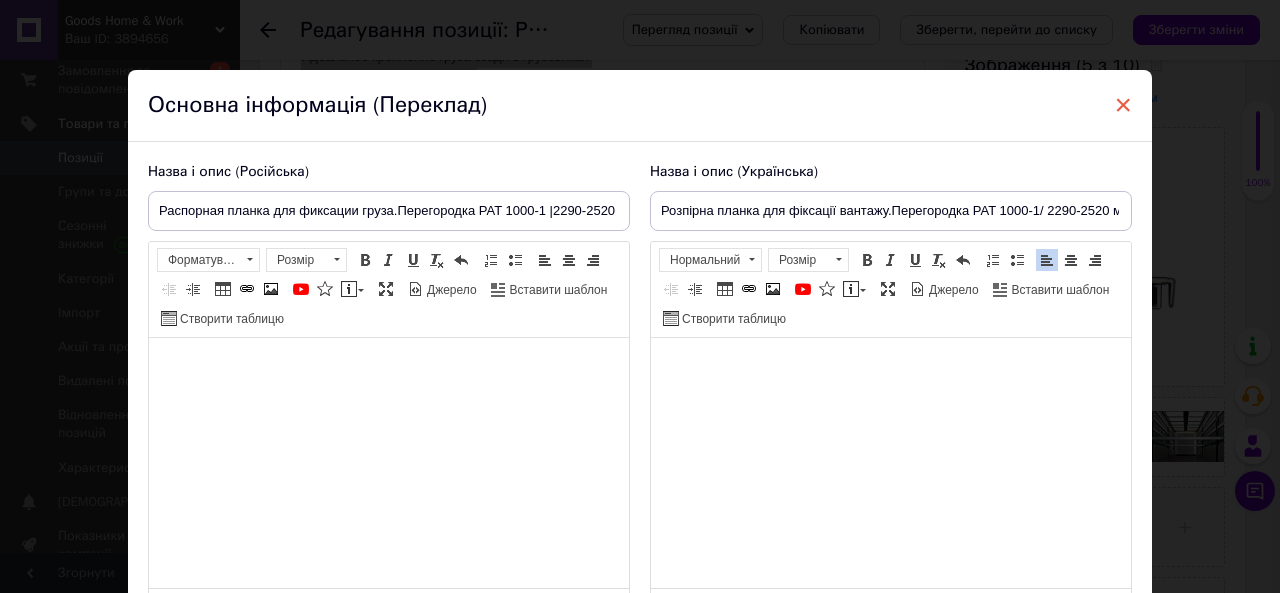 click on "×" at bounding box center (1123, 105) 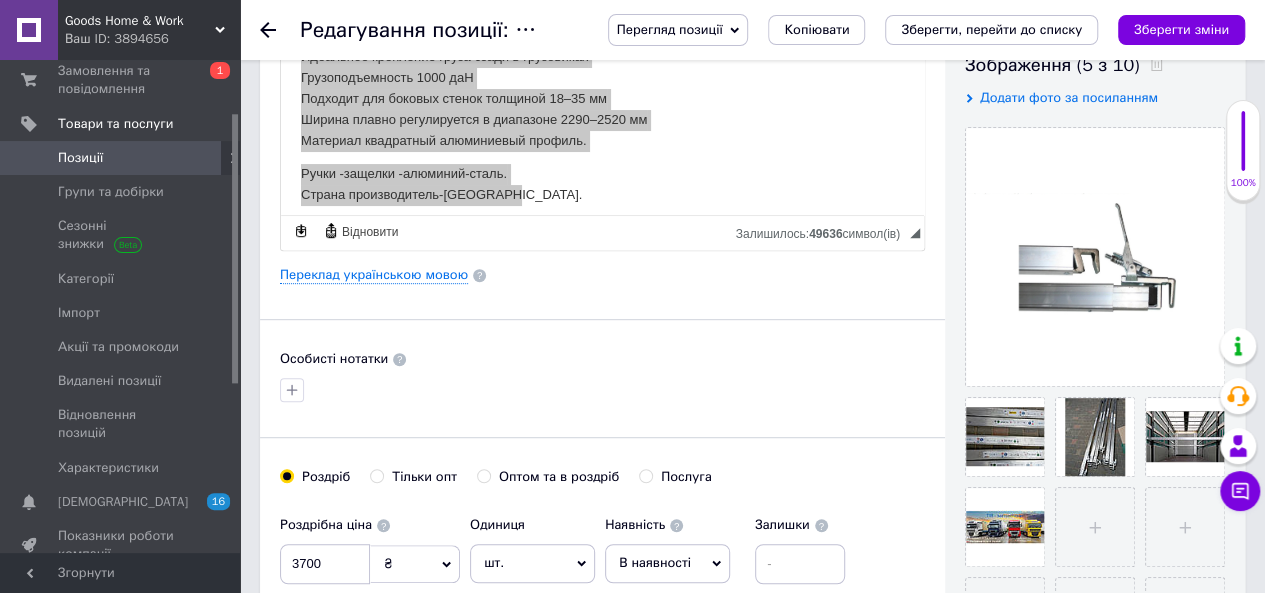 click on "Редагування позиції: Распорная планка для фиксации груза.Перегородка PAT 1000-1 |2290-2520 мм /000 daN Перегляд позиції Зберегти та переглянути на сайті Зберегти та переглянути на маркетплейсі Копіювати Зберегти, перейти до списку Зберегти зміни" at bounding box center (752, 30) 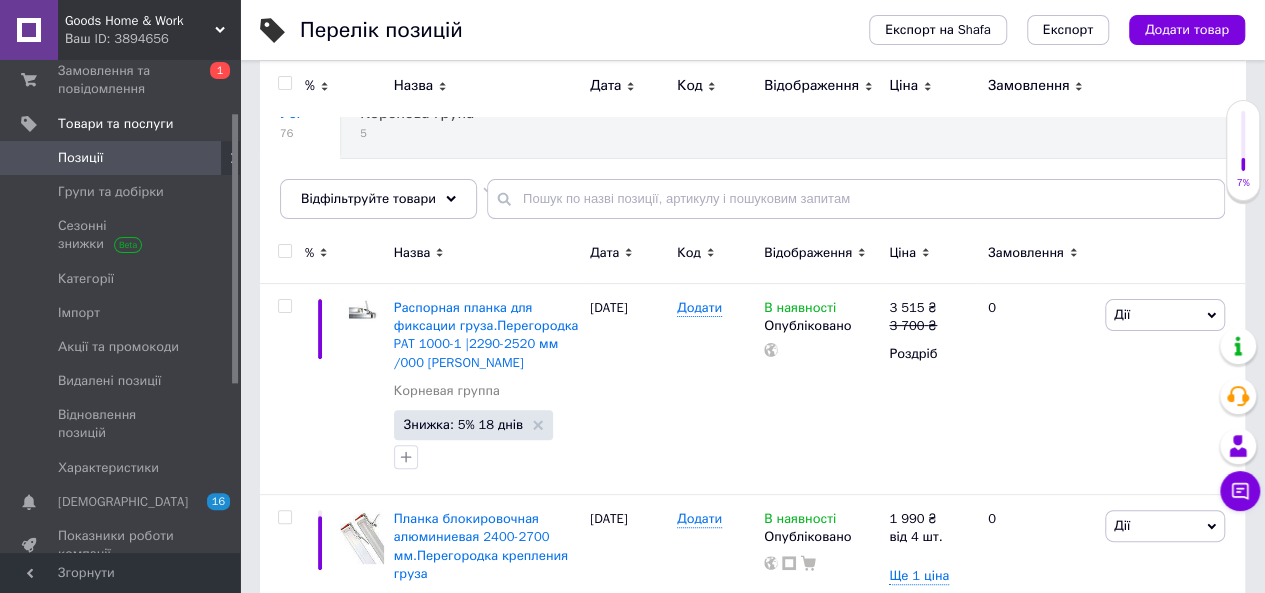 scroll, scrollTop: 114, scrollLeft: 0, axis: vertical 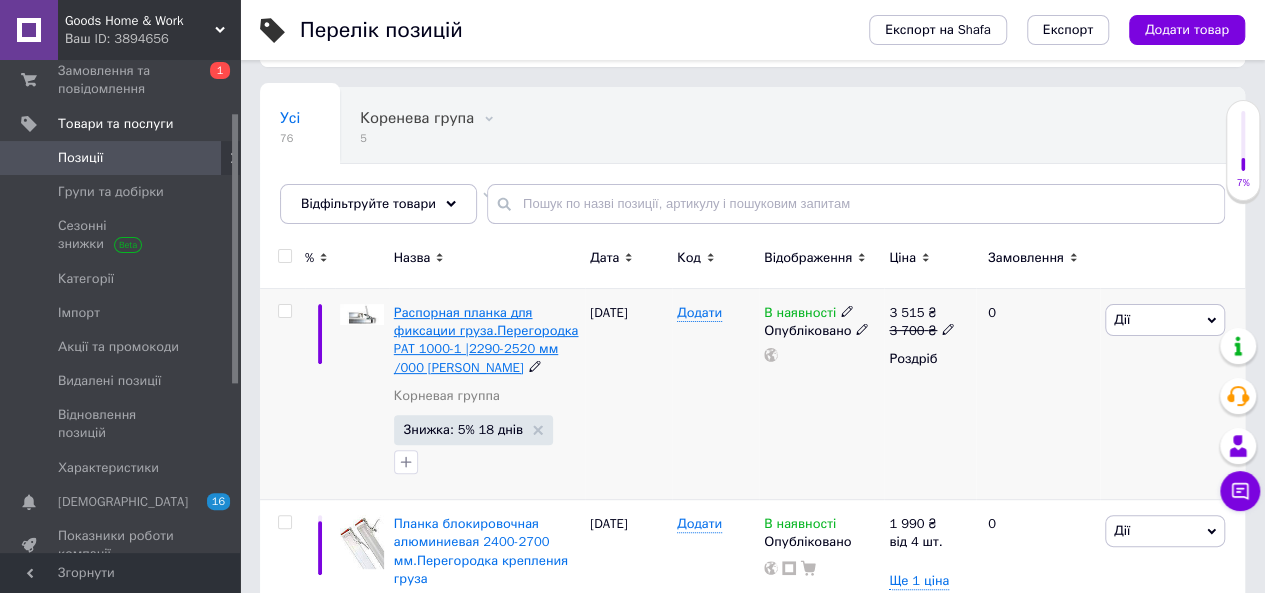 click on "Распорная планка для фиксации груза.Перегородка PAT 1000-1 |2290-2520 мм /000 [PERSON_NAME]" at bounding box center [486, 340] 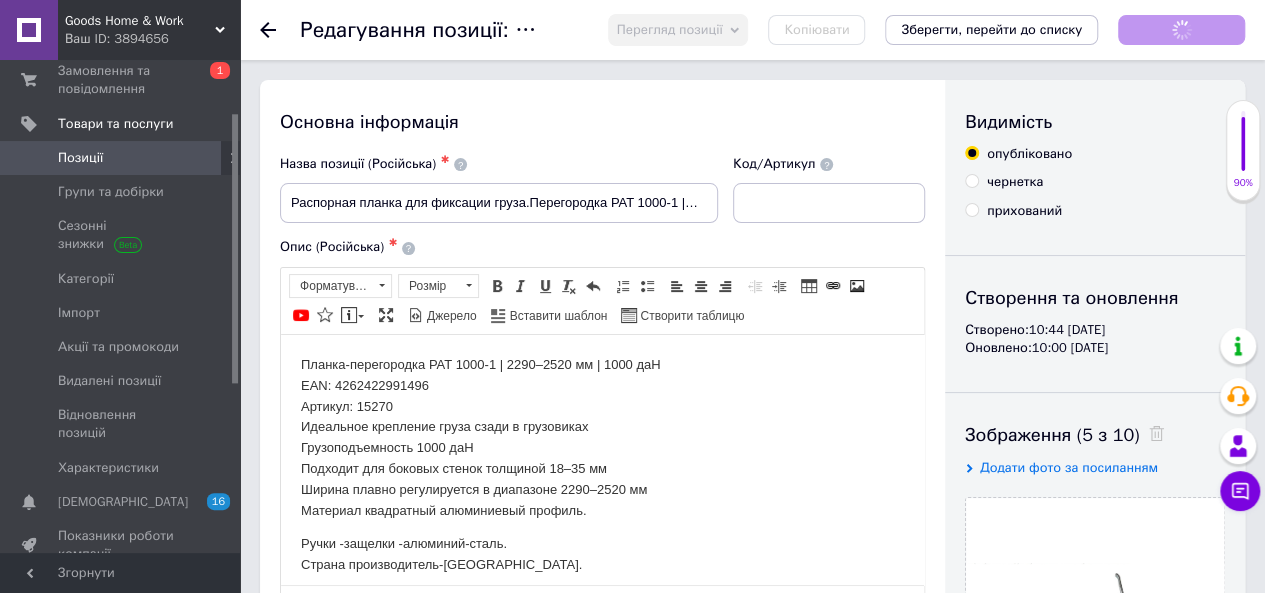 scroll, scrollTop: 0, scrollLeft: 0, axis: both 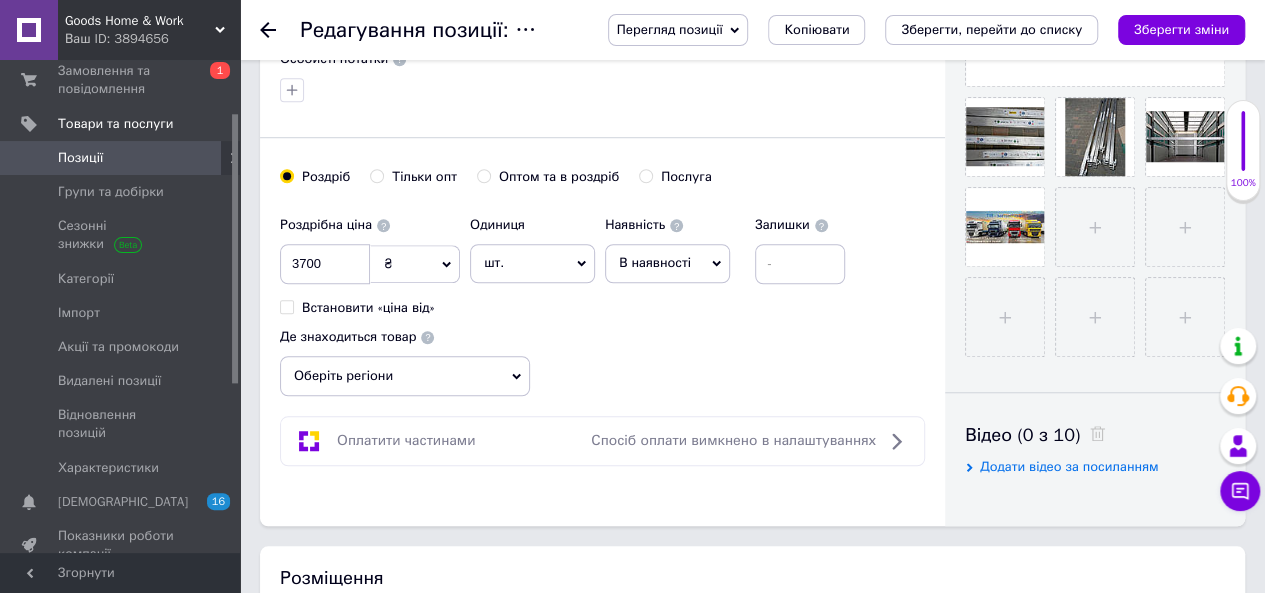 click on "Оптом та в роздріб" at bounding box center [483, 175] 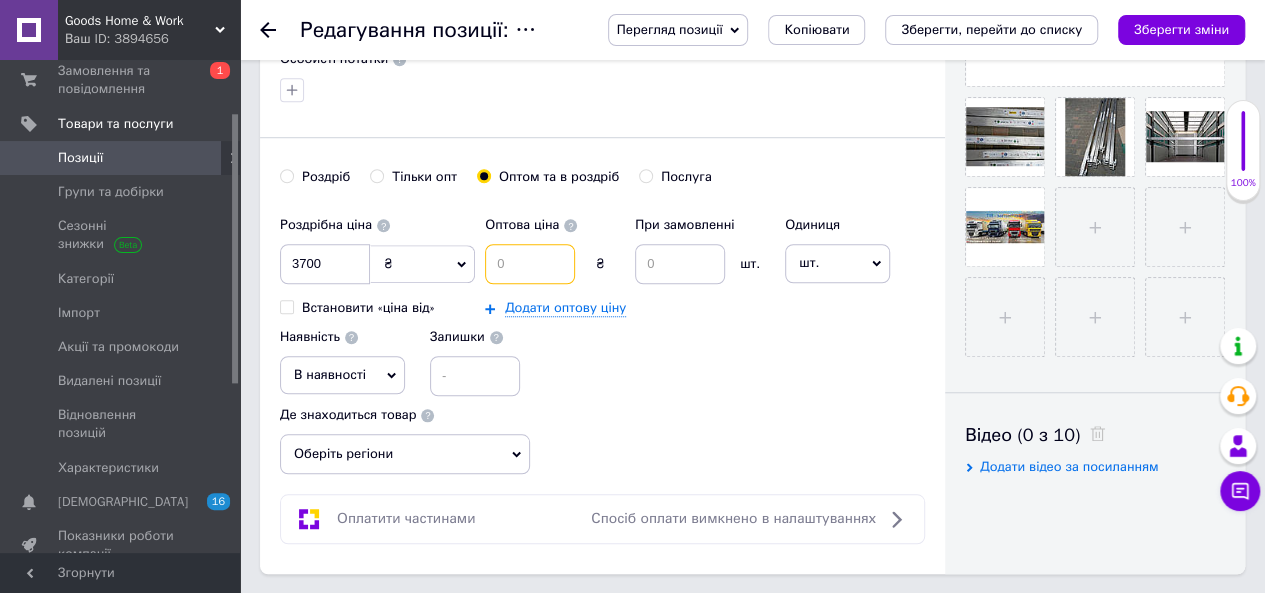 click at bounding box center [530, 264] 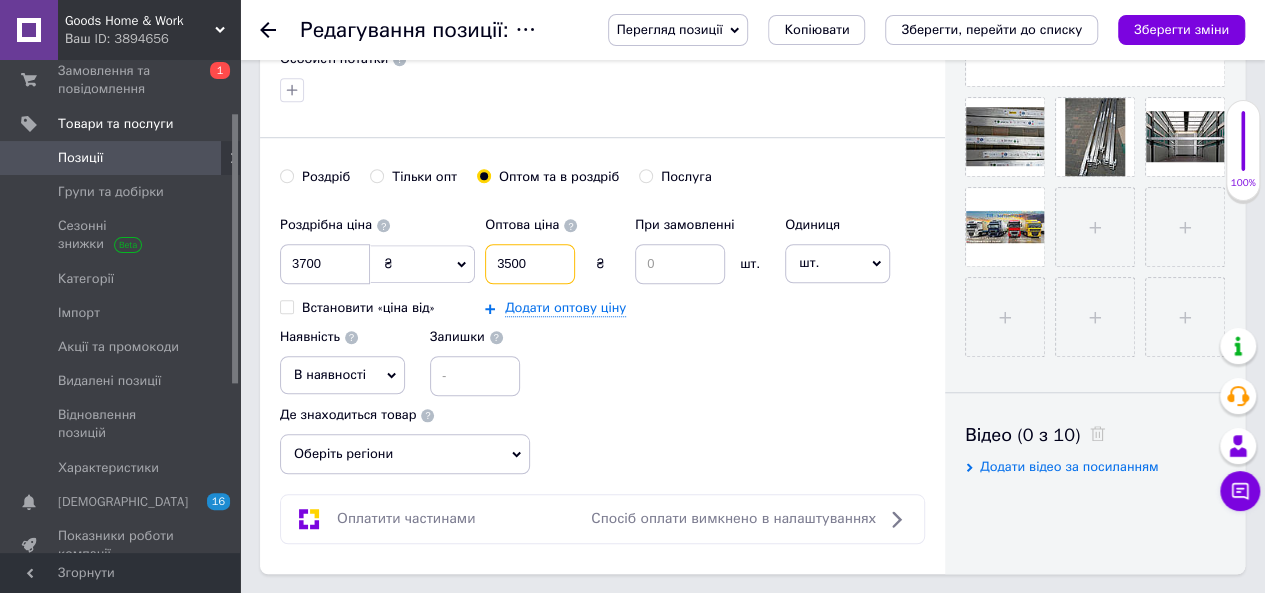 type on "3500" 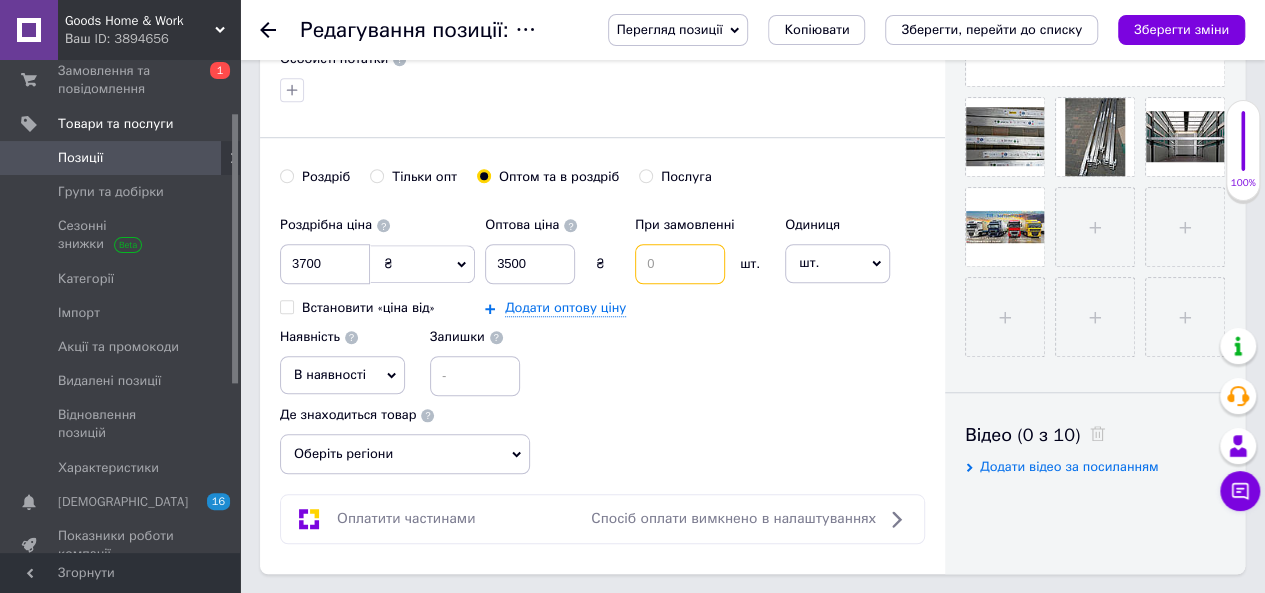 click at bounding box center (680, 264) 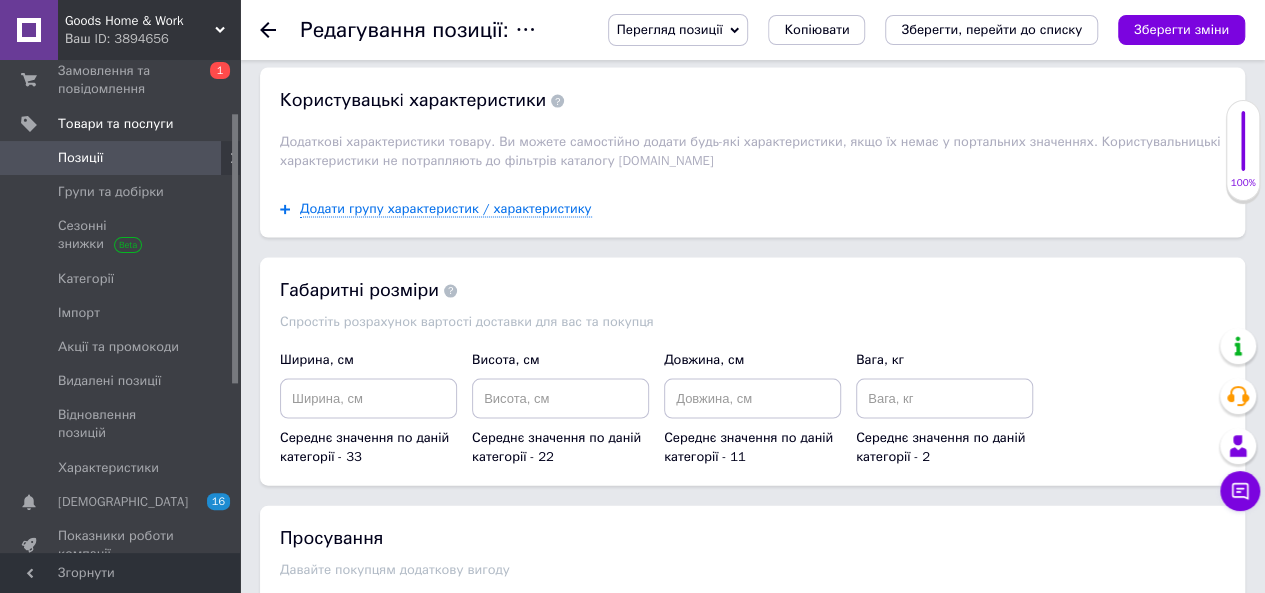 scroll, scrollTop: 2112, scrollLeft: 0, axis: vertical 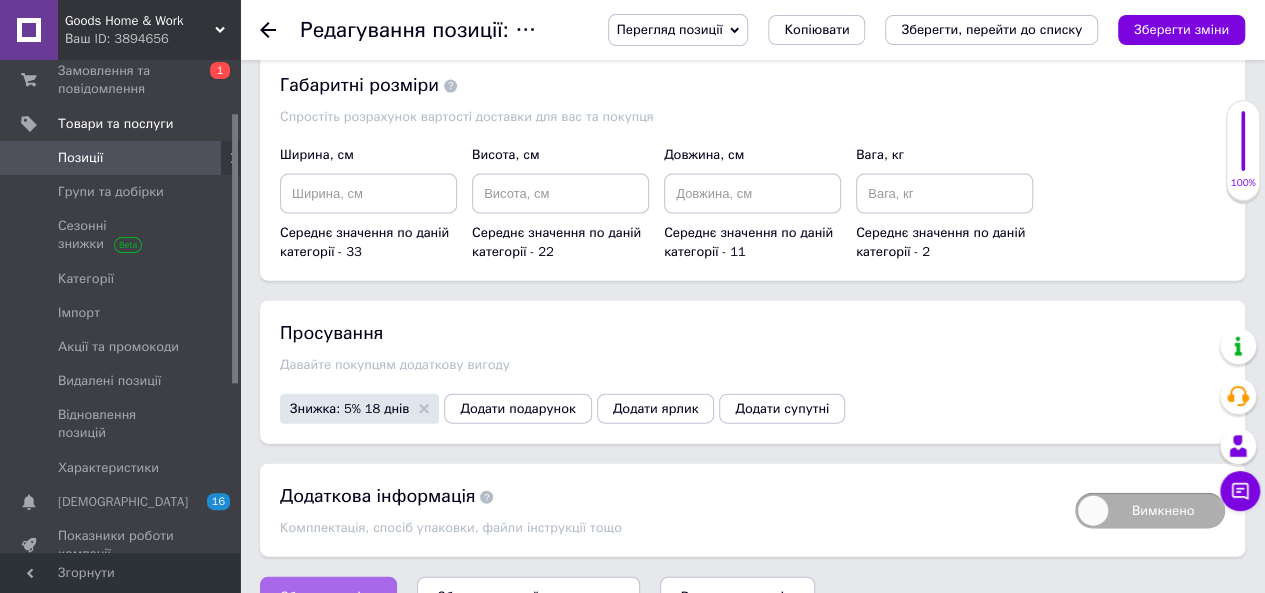 type on "2" 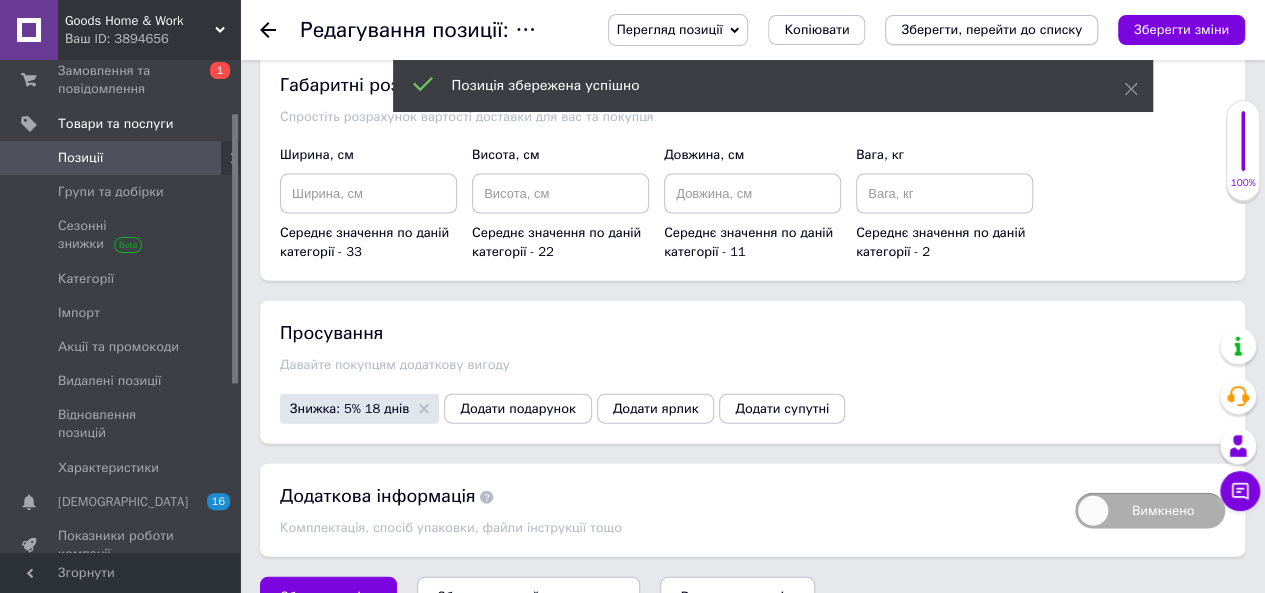 click on "Зберегти, перейти до списку" at bounding box center [991, 29] 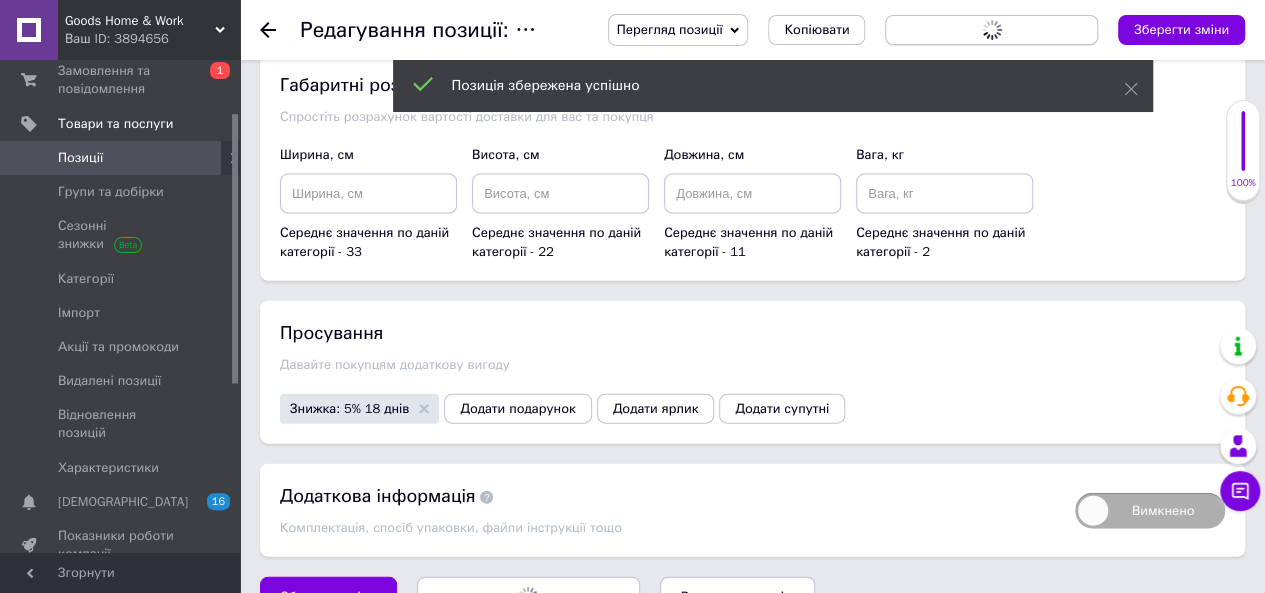 scroll, scrollTop: 0, scrollLeft: 0, axis: both 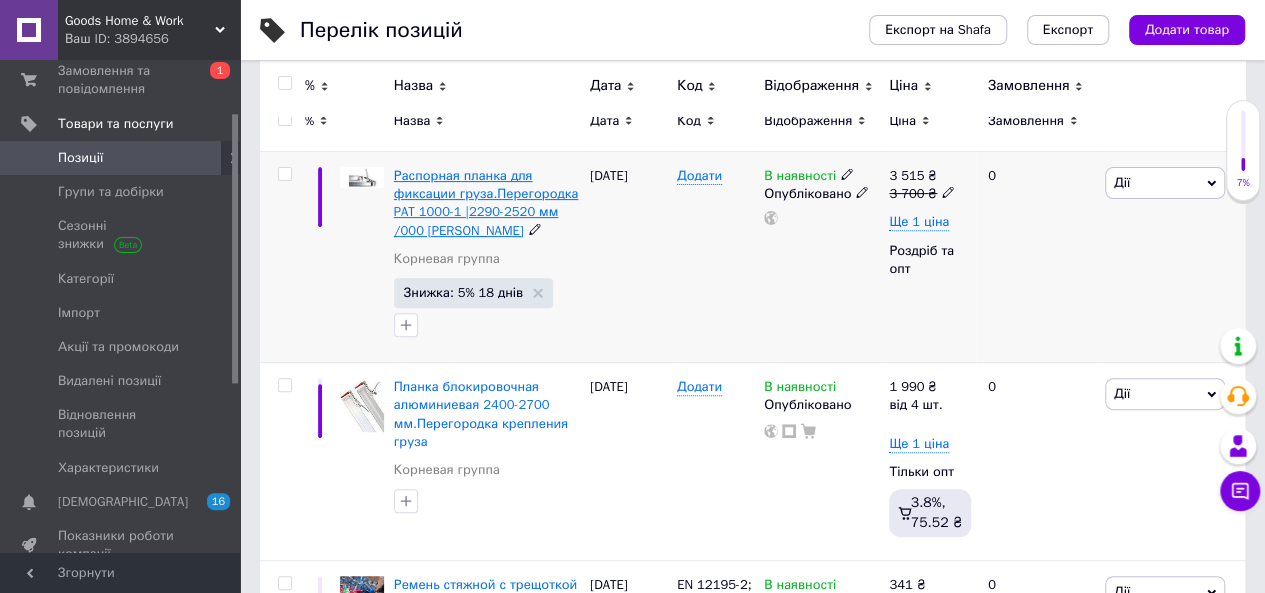 click on "Распорная планка для фиксации груза.Перегородка PAT 1000-1 |2290-2520 мм /000 [PERSON_NAME]" at bounding box center [486, 203] 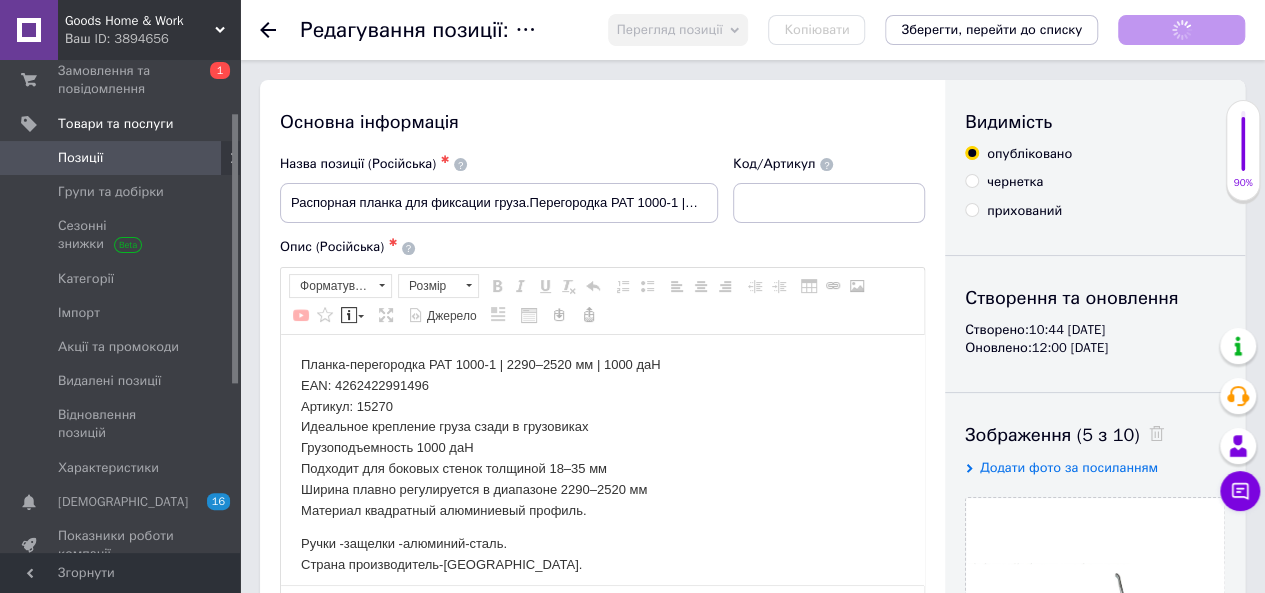 scroll, scrollTop: 0, scrollLeft: 0, axis: both 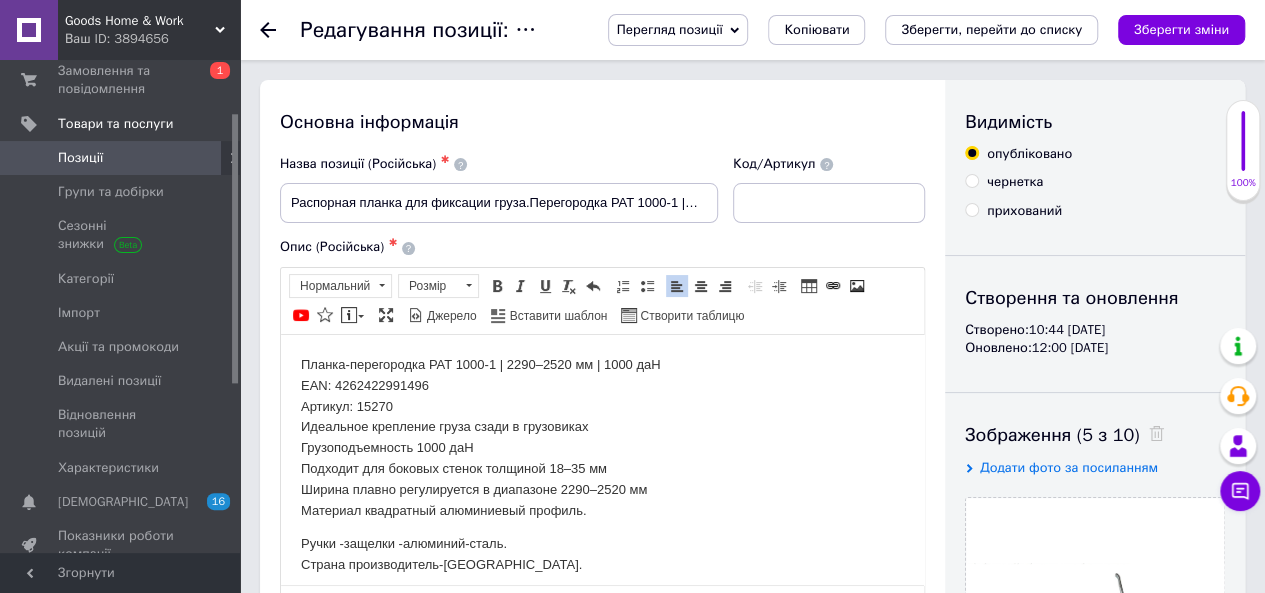 click on "Планка-перегородка PAT 1000-1 | 2290–2520 мм | 1000 даН EAN: 4262422991496 Артикул: 15270 Идеальное крепление груза сзади в грузовиках Грузоподъемность 1000 даН Подходит для боковых стенок толщиной 18–35 мм Ширина плавно регулируется в диапазоне 2290–2520 мм Материал квадратный алюминиевый профиль." at bounding box center (602, 437) 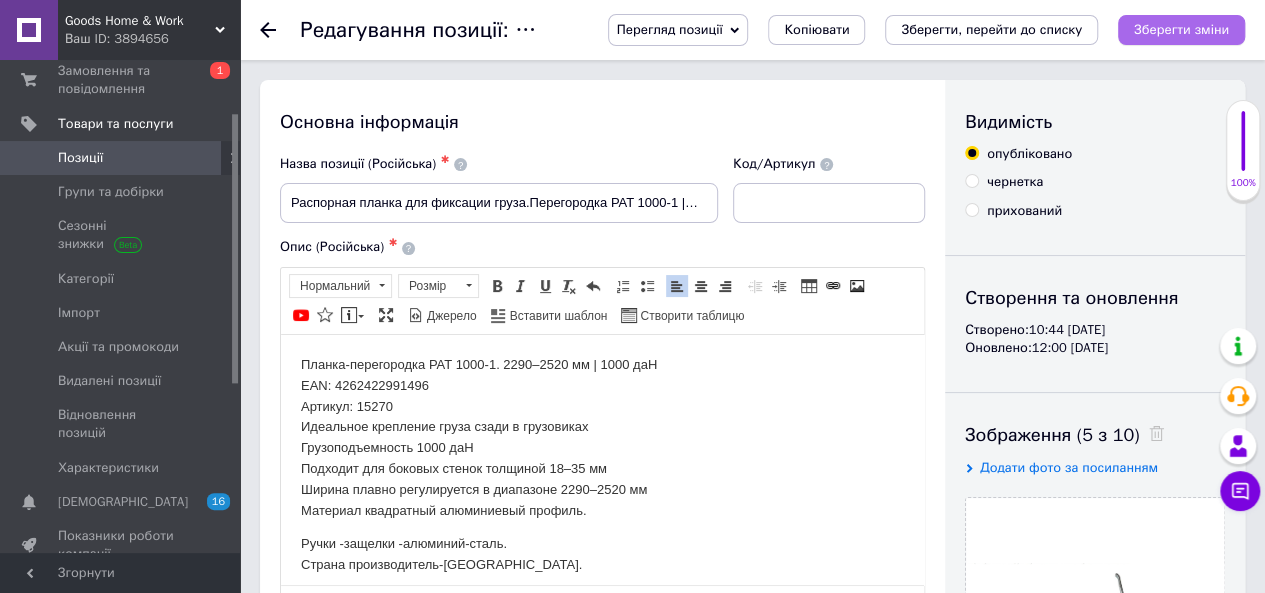 click on "Зберегти зміни" at bounding box center [1181, 29] 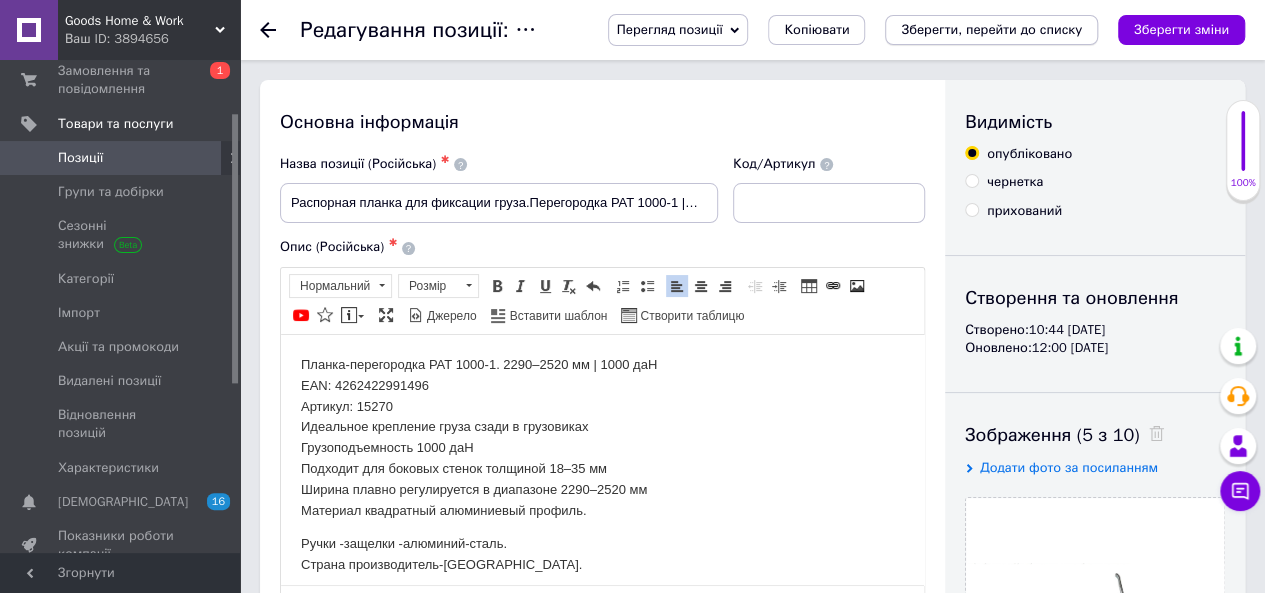 click on "Зберегти, перейти до списку" at bounding box center (991, 29) 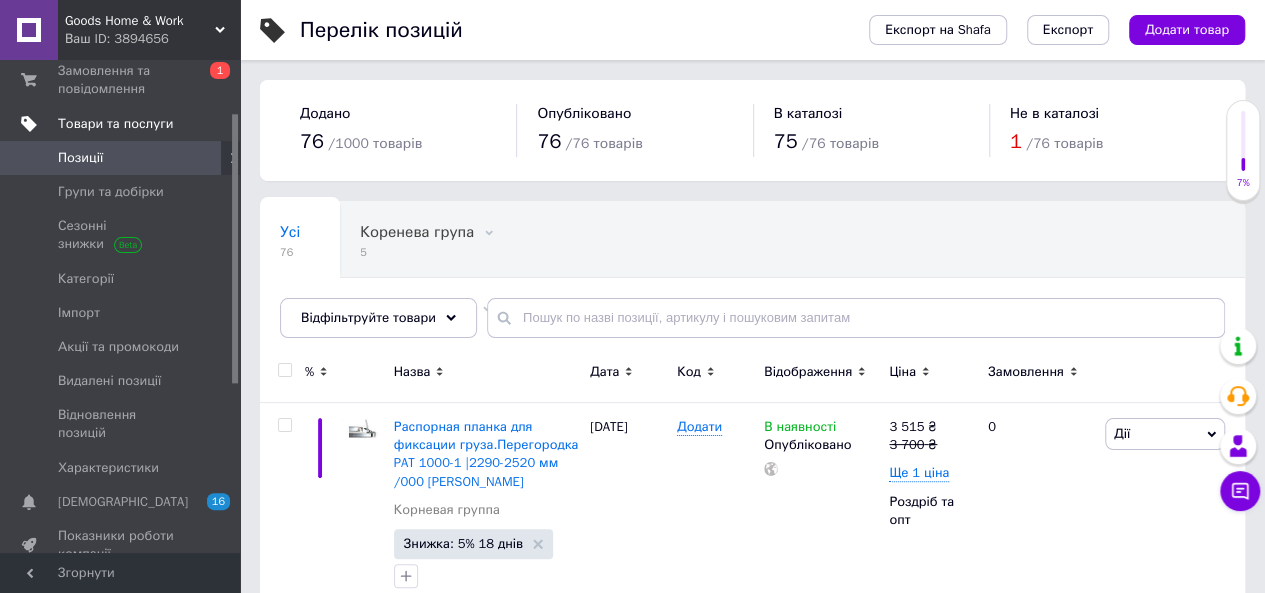 click on "Товари та послуги" at bounding box center (115, 124) 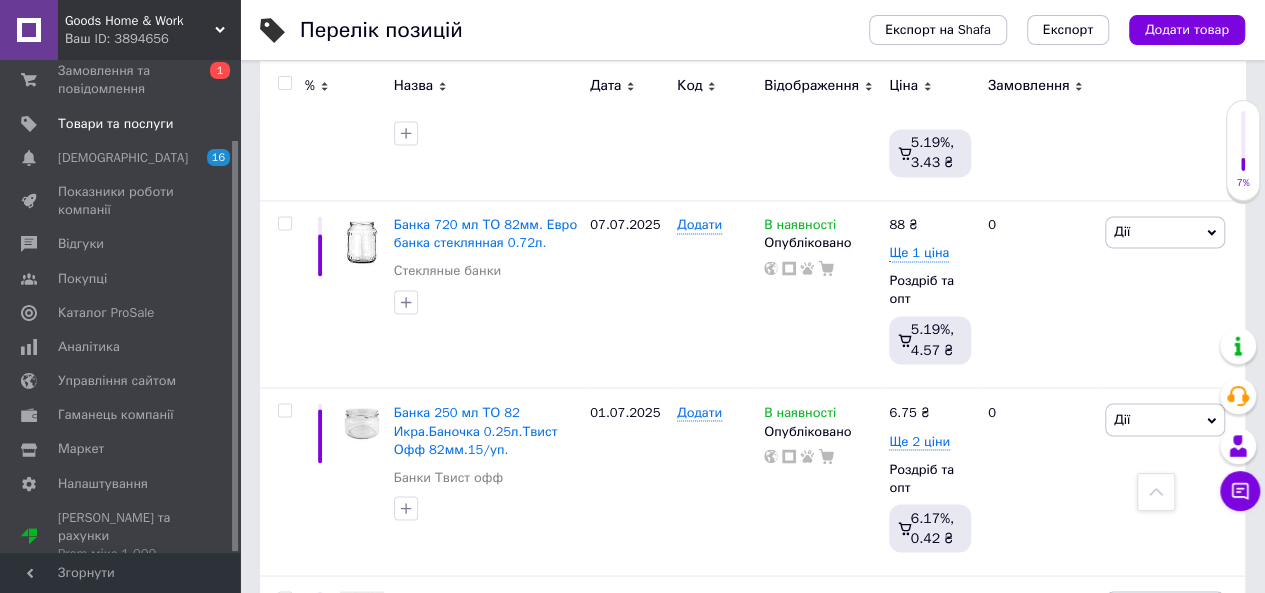 scroll, scrollTop: 0, scrollLeft: 0, axis: both 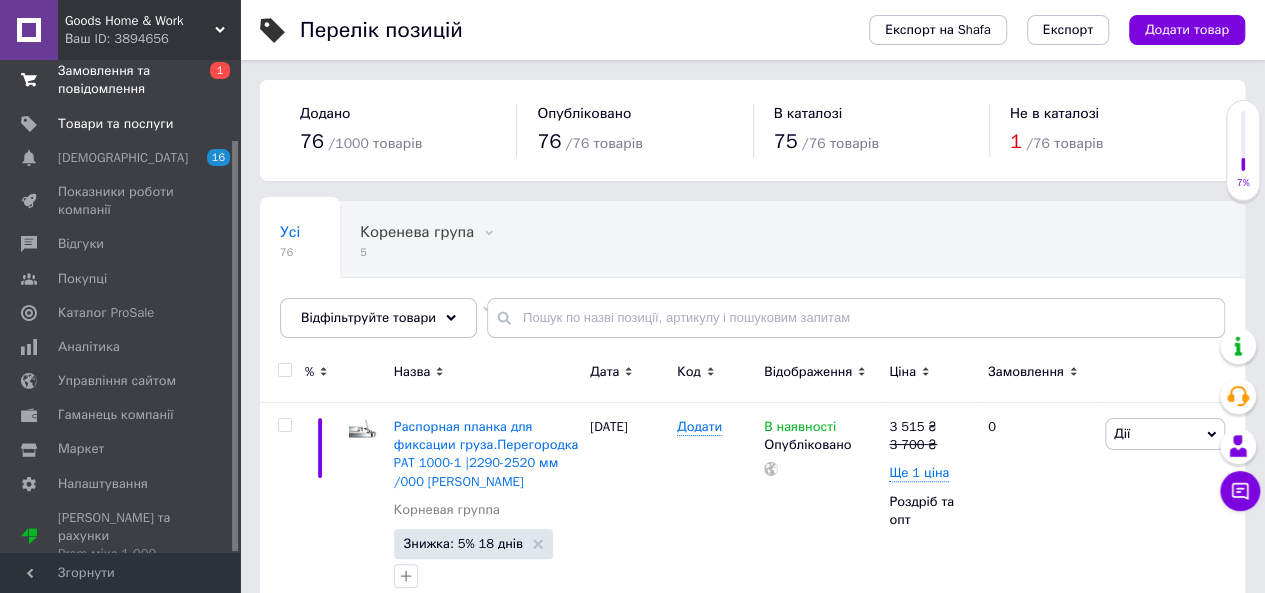 click on "Замовлення та повідомлення" at bounding box center (121, 80) 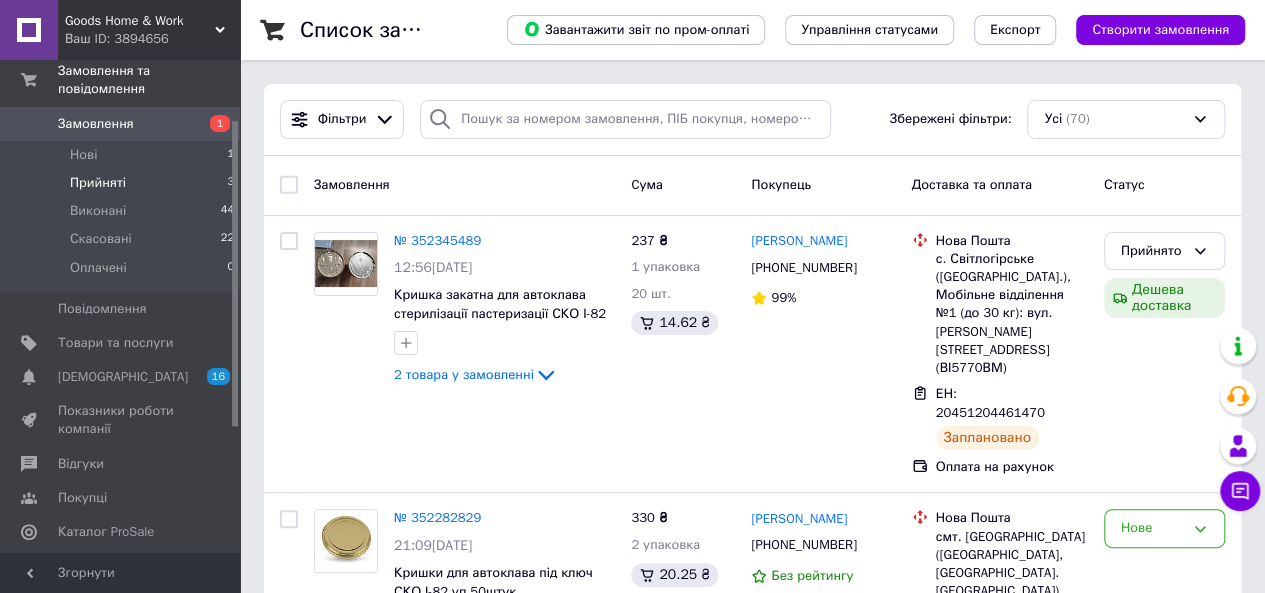 click on "Прийняті 3" at bounding box center [123, 183] 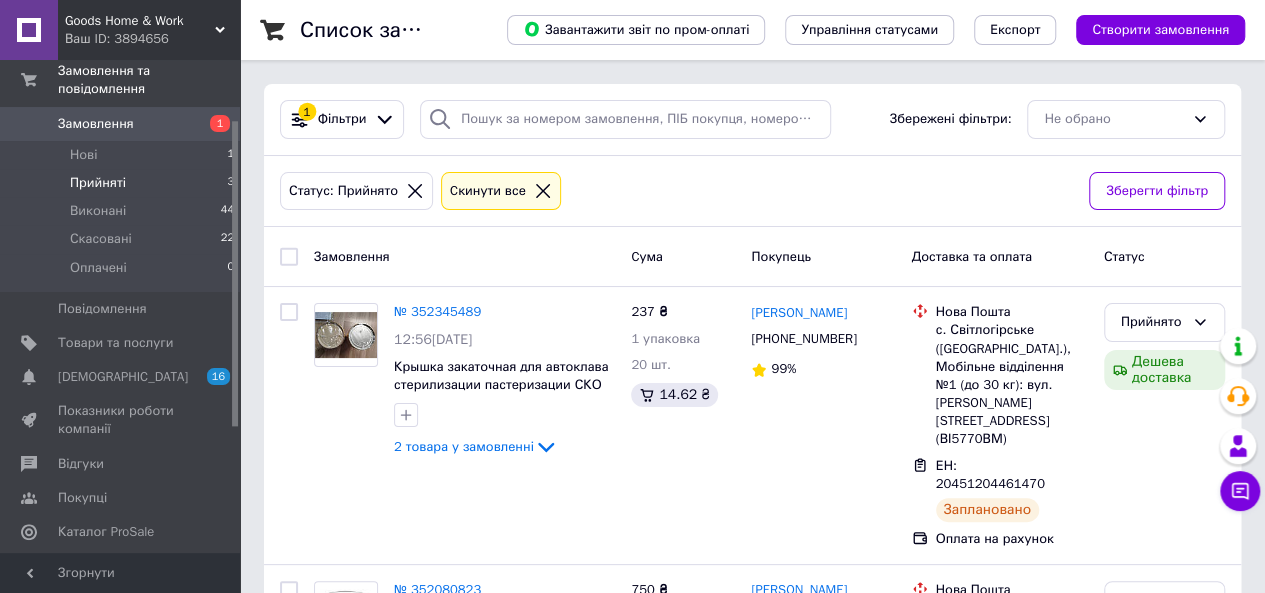click on "Замовлення" at bounding box center (121, 124) 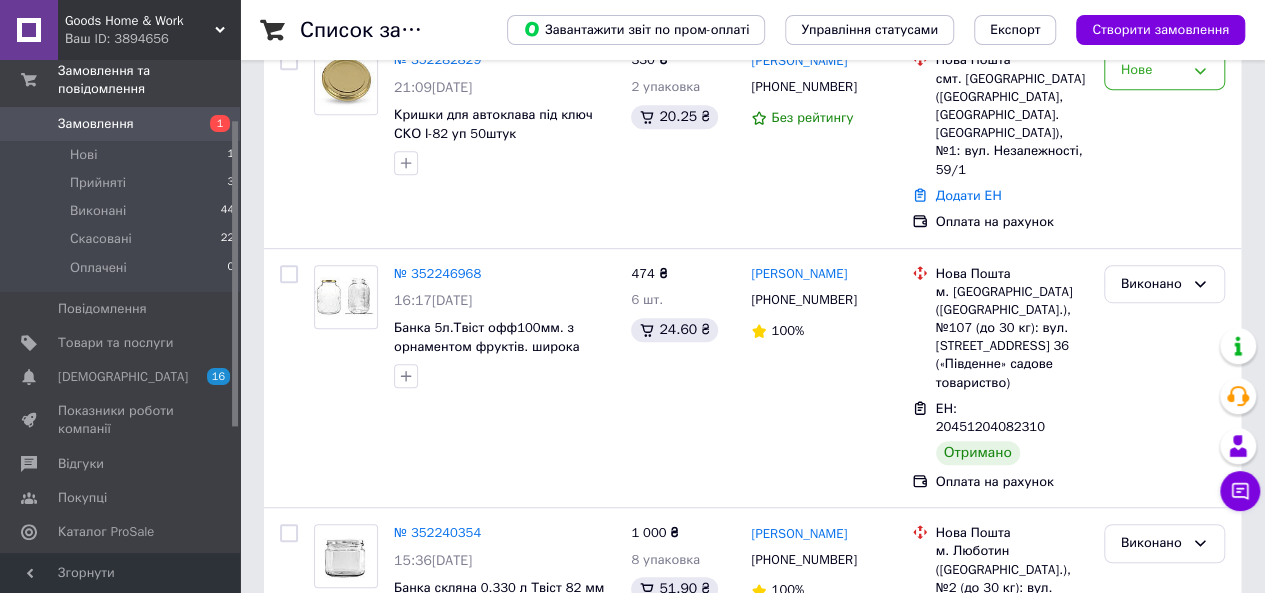 scroll, scrollTop: 472, scrollLeft: 0, axis: vertical 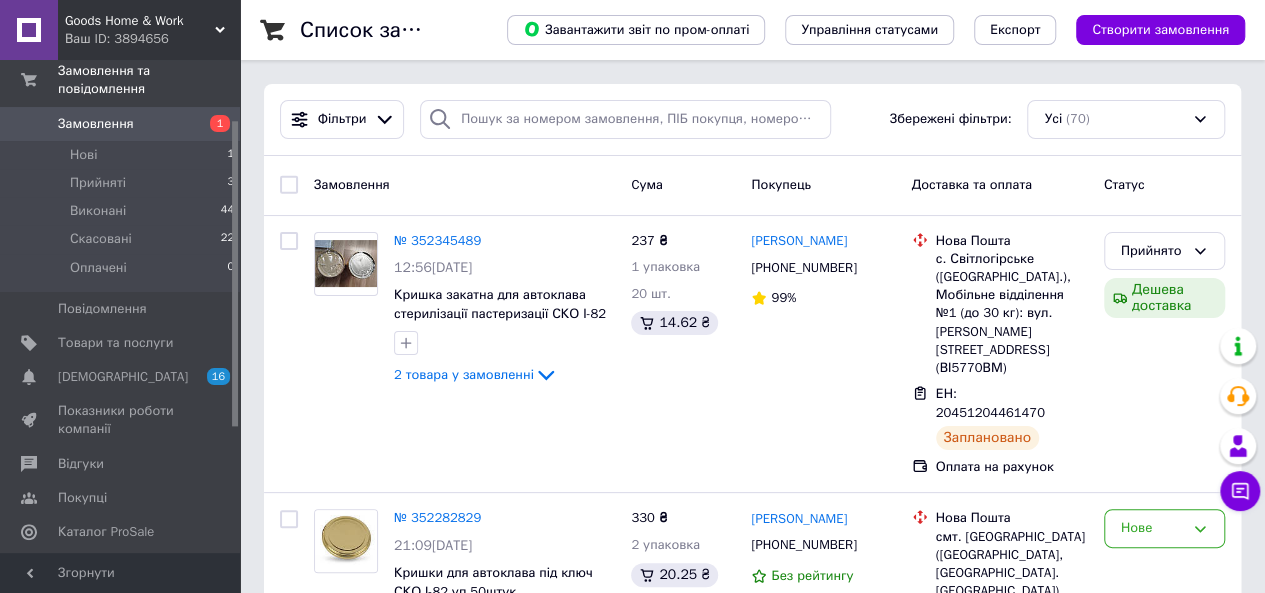 click on "Замовлення" at bounding box center (121, 124) 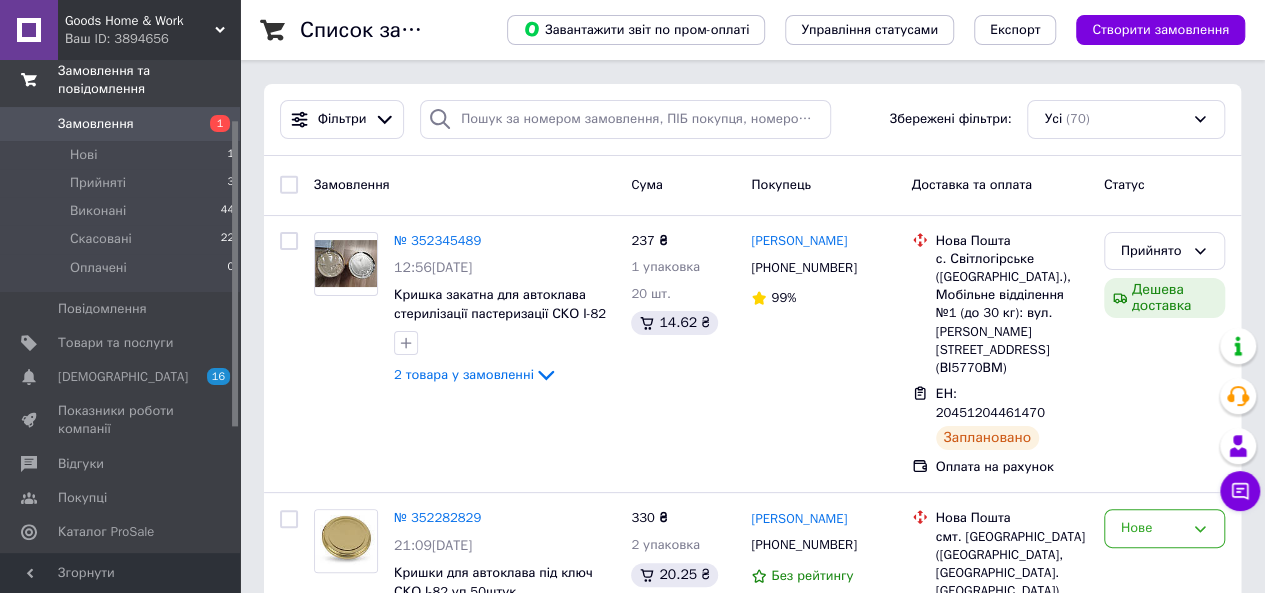 click on "Замовлення та повідомлення" at bounding box center (149, 80) 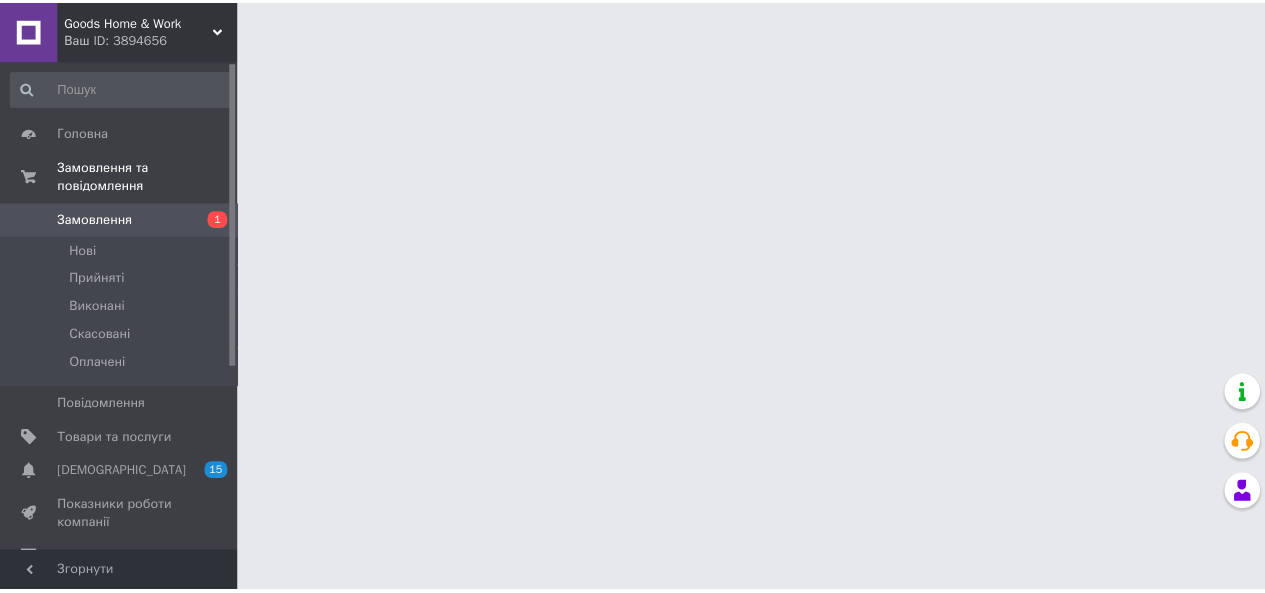 scroll, scrollTop: 0, scrollLeft: 0, axis: both 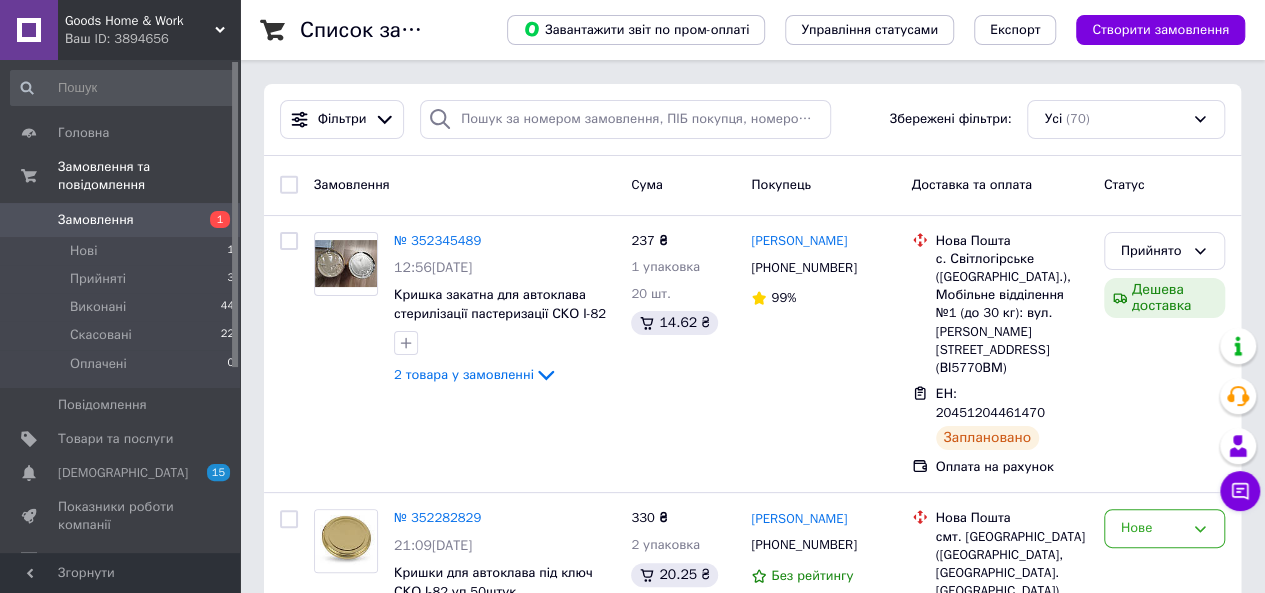 click on "1" at bounding box center [212, 220] 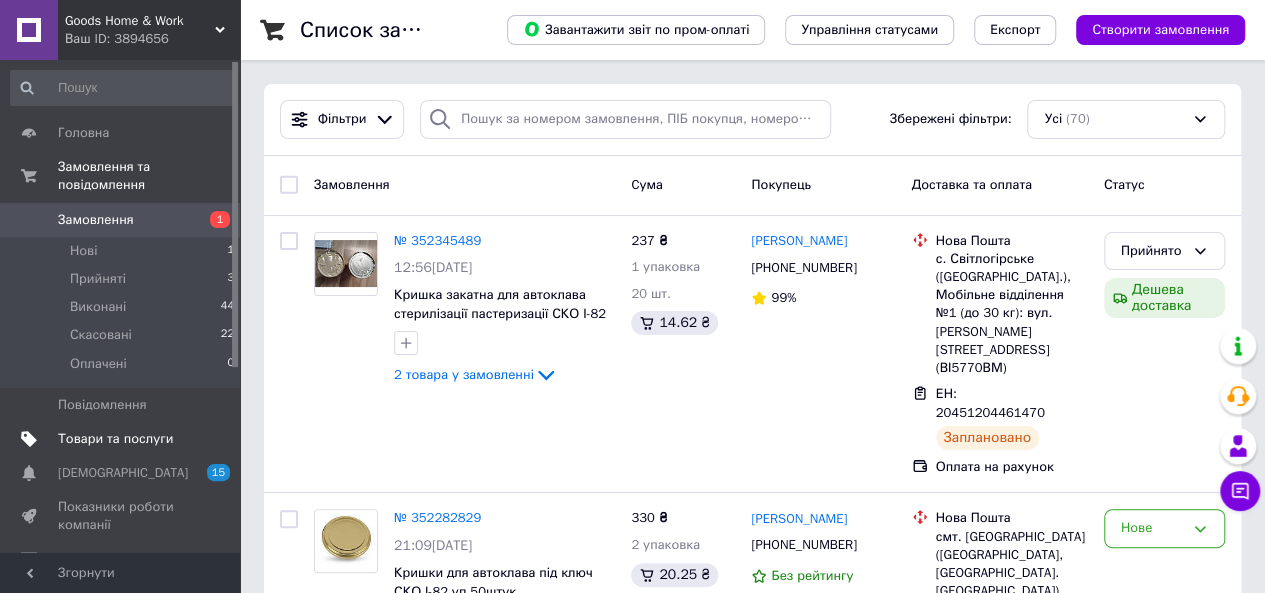 click on "Товари та послуги" at bounding box center (115, 439) 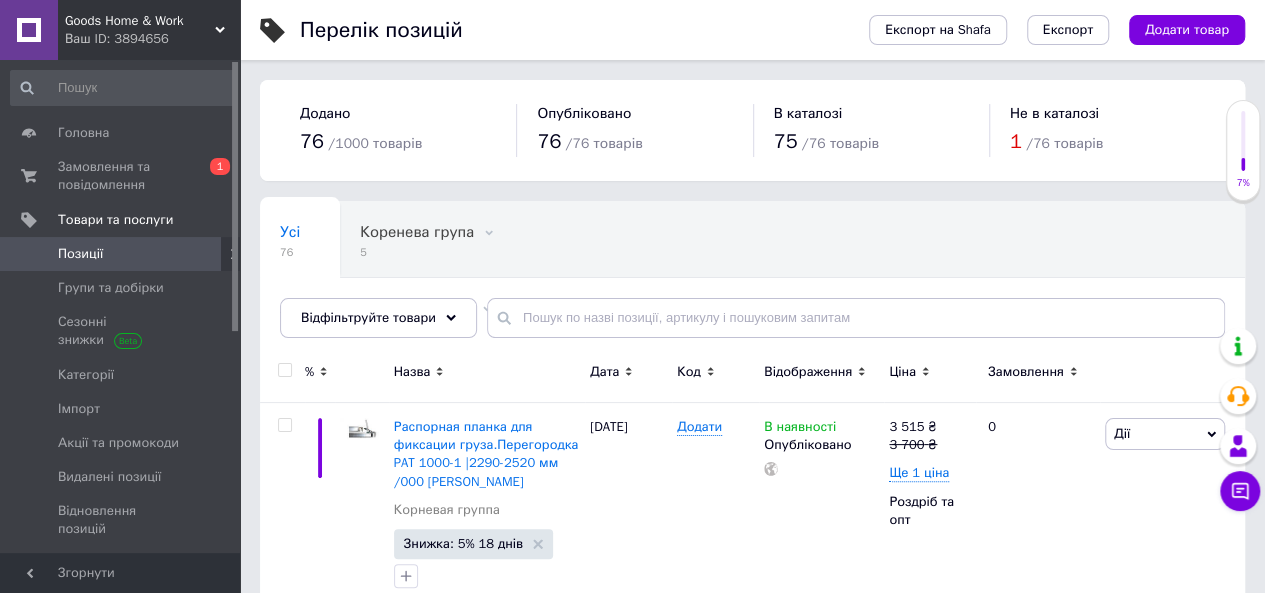 click on "1   / 76   товарів" at bounding box center (1107, 142) 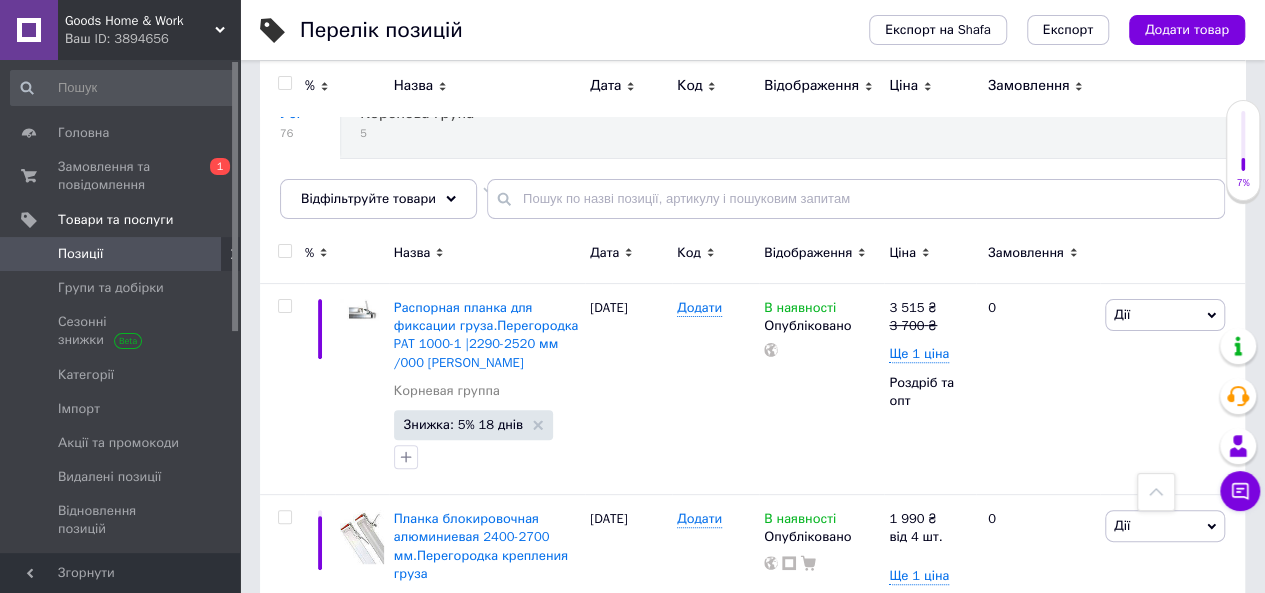 scroll, scrollTop: 109, scrollLeft: 0, axis: vertical 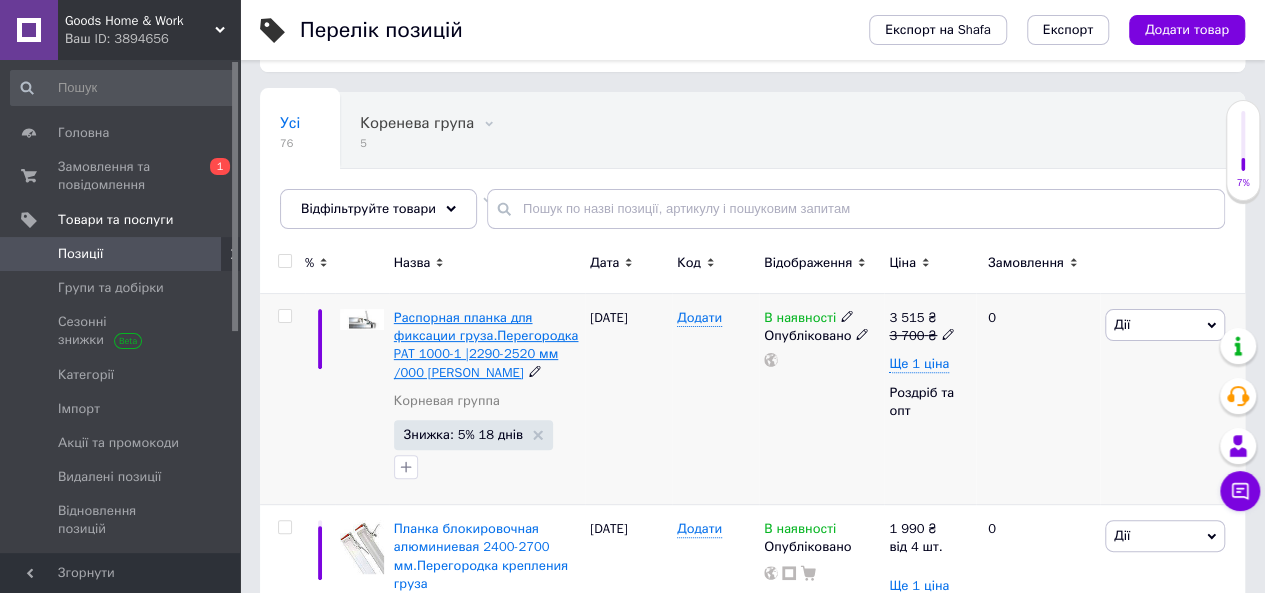 click on "Распорная планка для фиксации груза.Перегородка PAT 1000-1 |2290-2520 мм /000 [PERSON_NAME]" at bounding box center [486, 345] 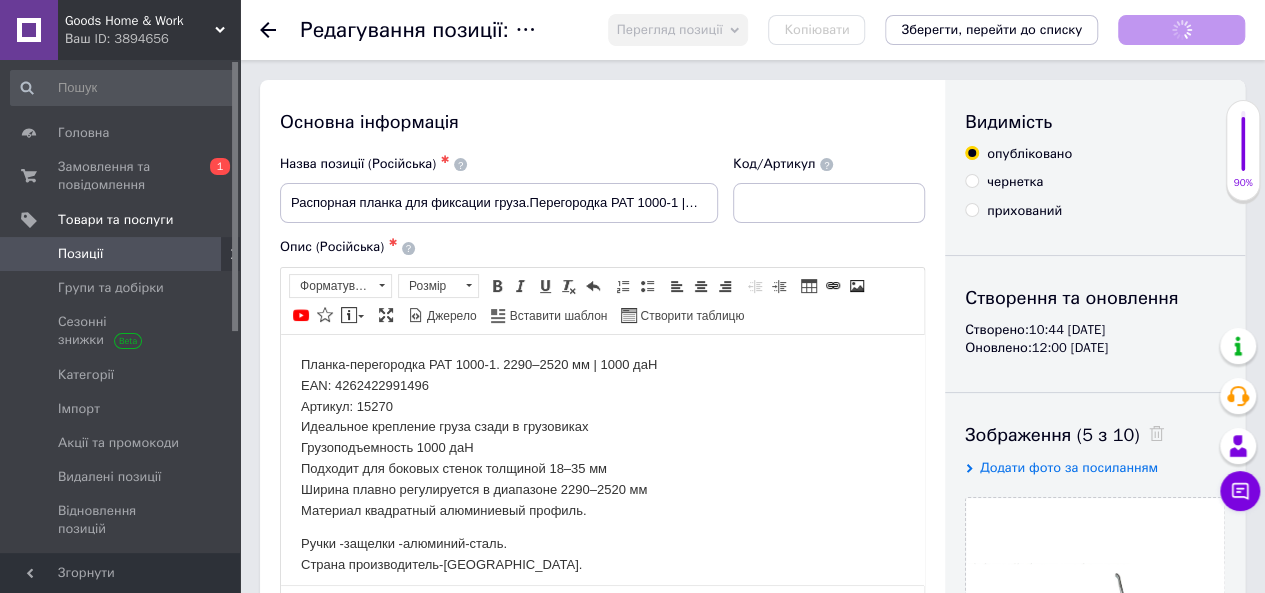 scroll, scrollTop: 0, scrollLeft: 0, axis: both 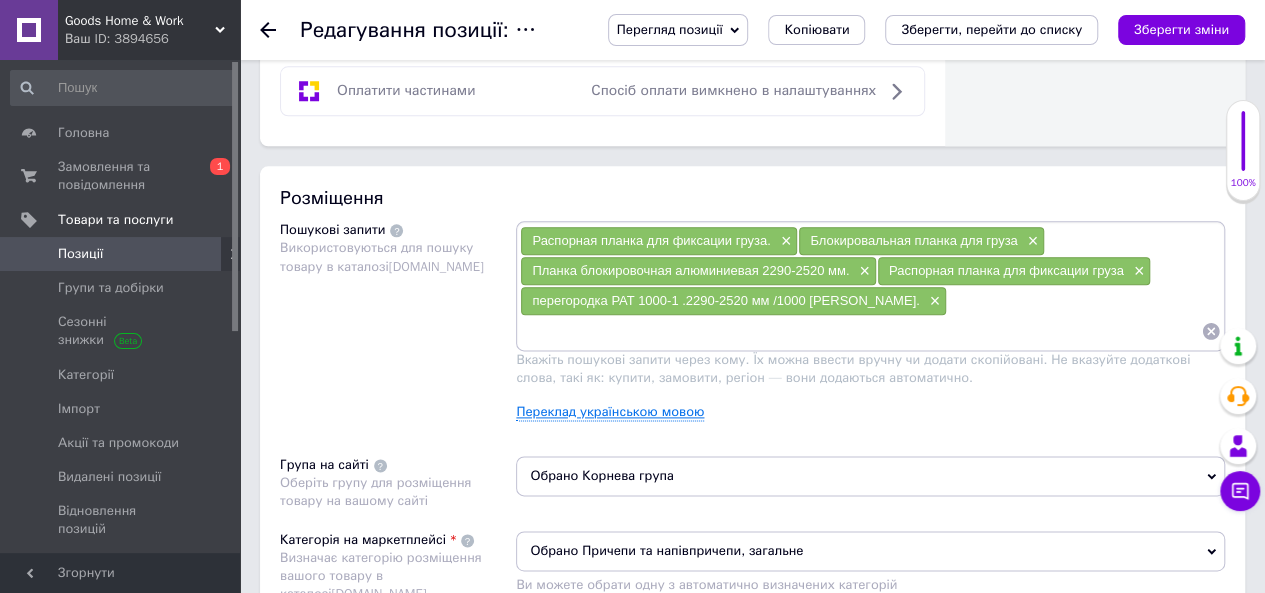 click on "Переклад українською мовою" at bounding box center [610, 412] 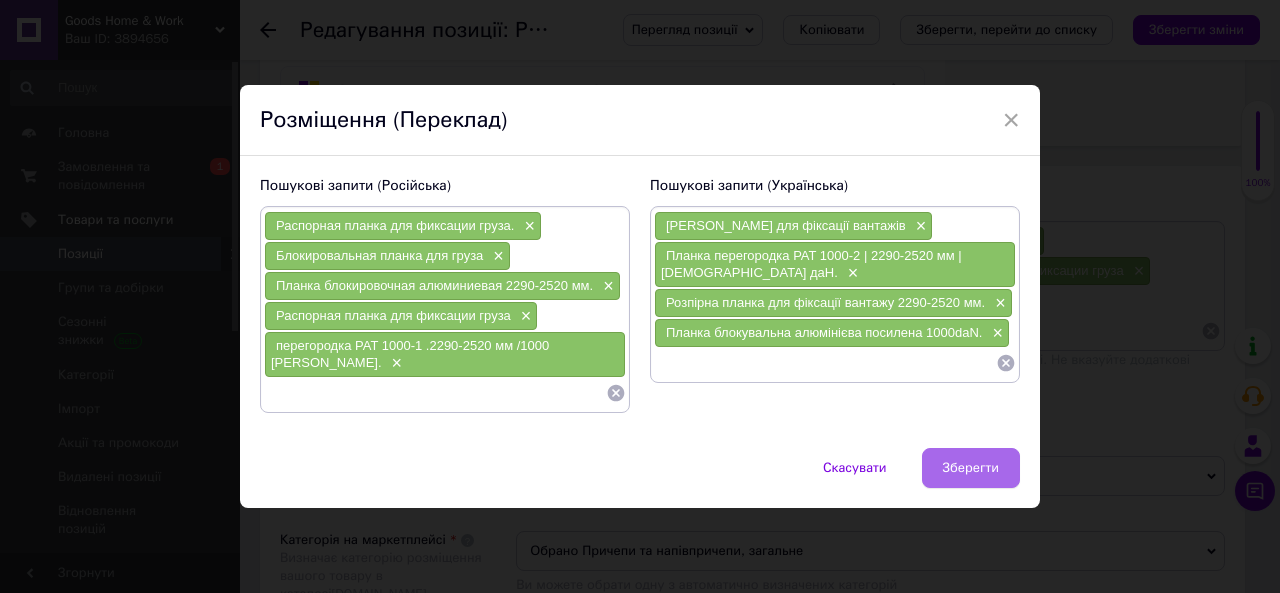 click on "Зберегти" at bounding box center [971, 468] 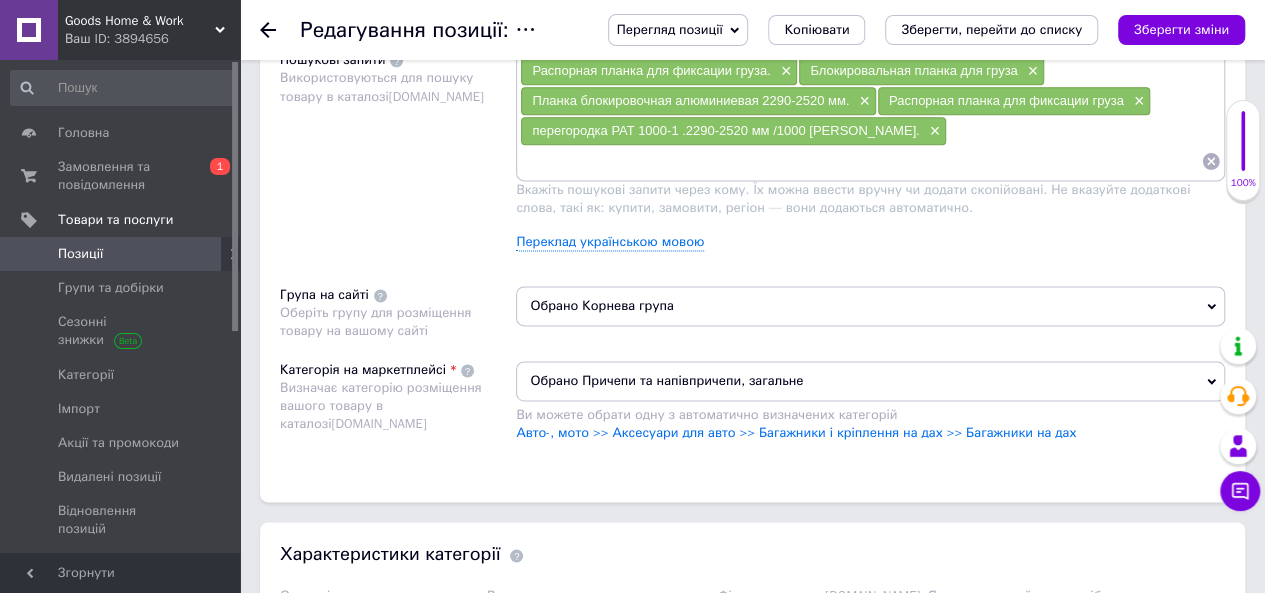 scroll, scrollTop: 1278, scrollLeft: 0, axis: vertical 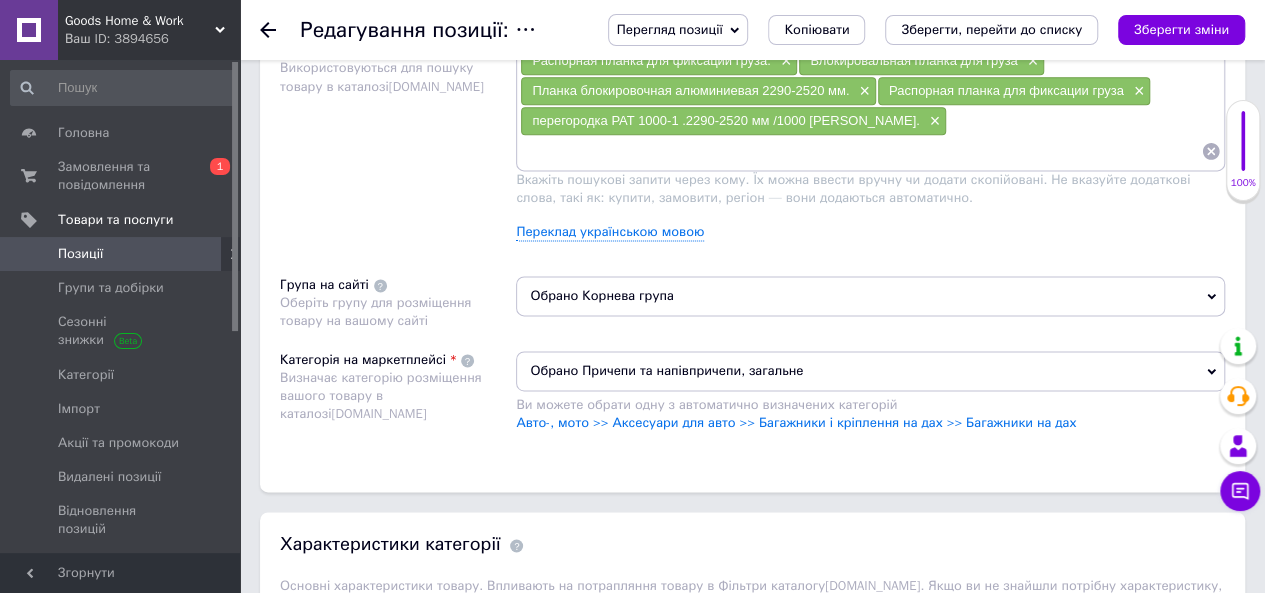 click 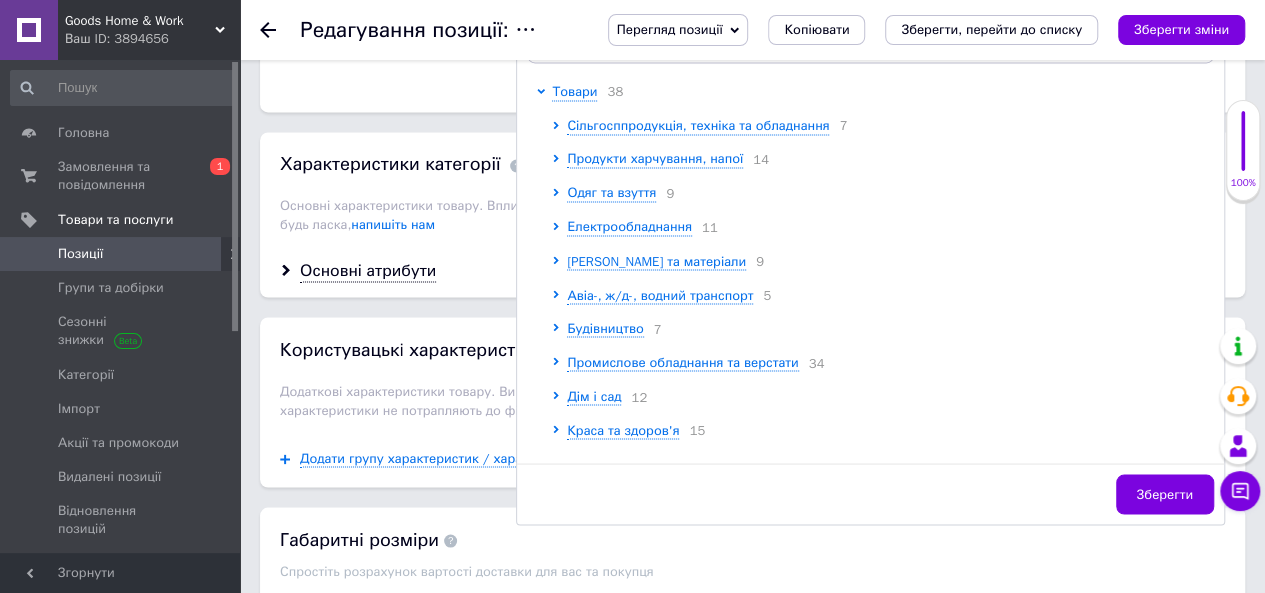 scroll, scrollTop: 1681, scrollLeft: 0, axis: vertical 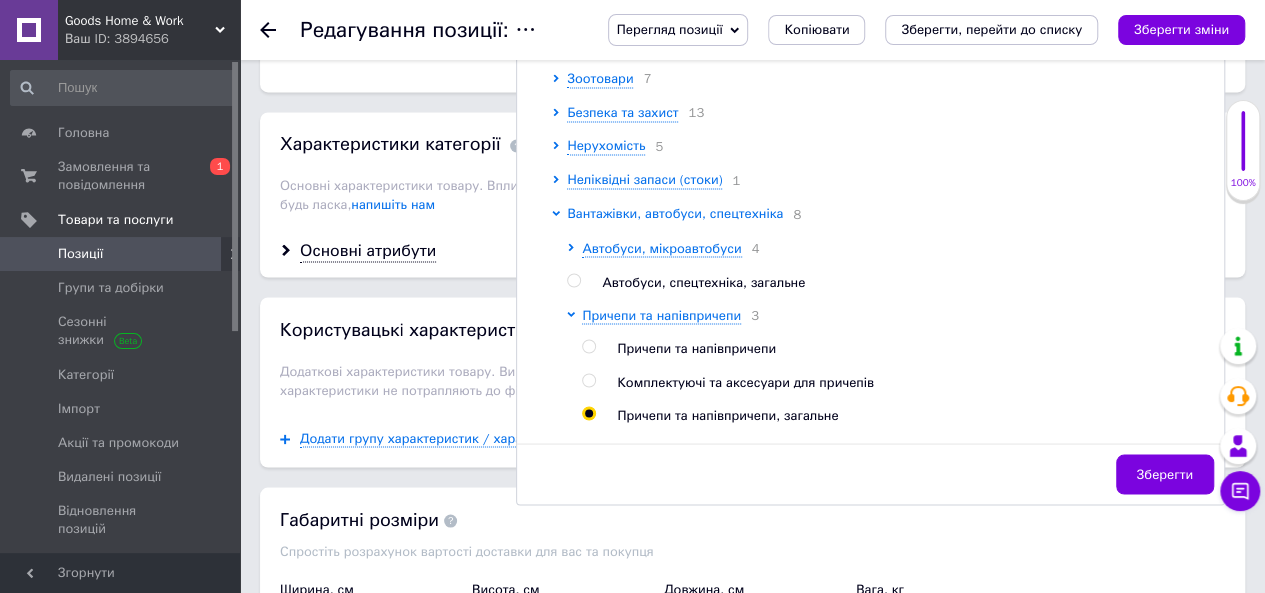 click on "Вантажівки, автобуси, спецтехніка" at bounding box center (675, 213) 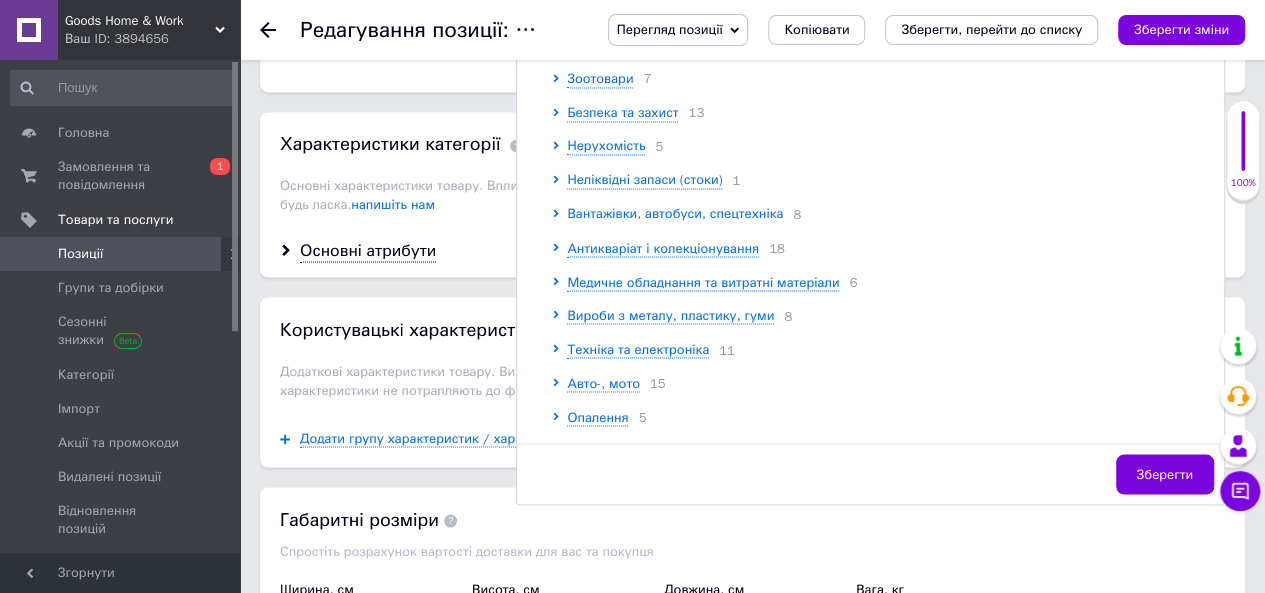 click on "Вантажівки, автобуси, спецтехніка" at bounding box center [675, 213] 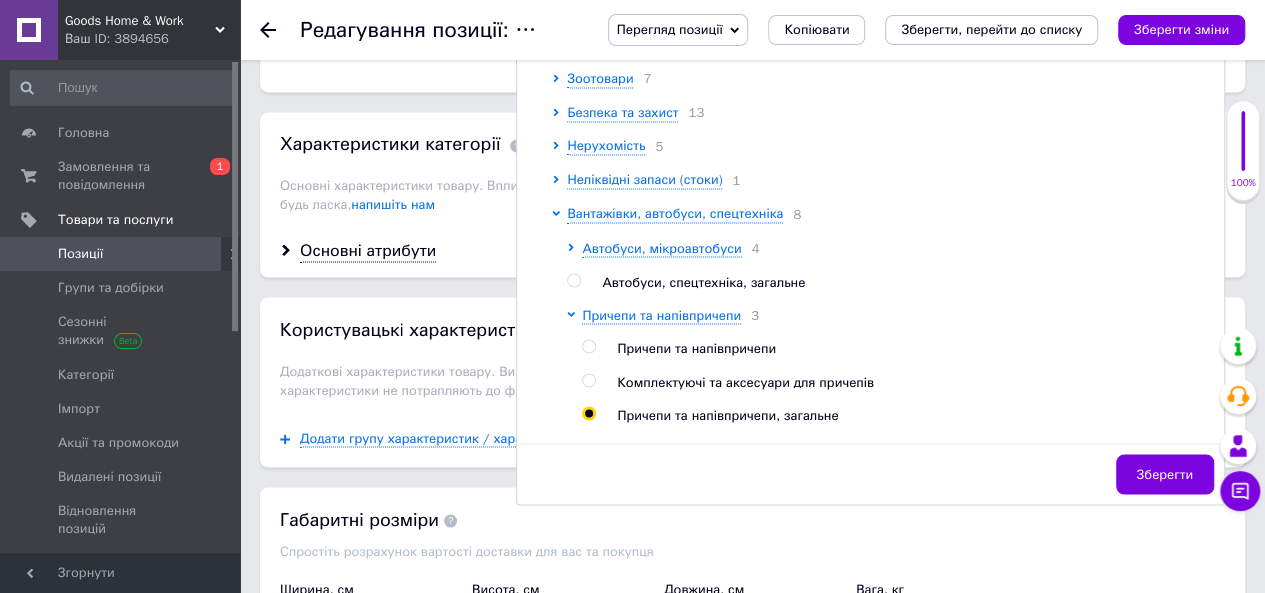 click at bounding box center (588, 380) 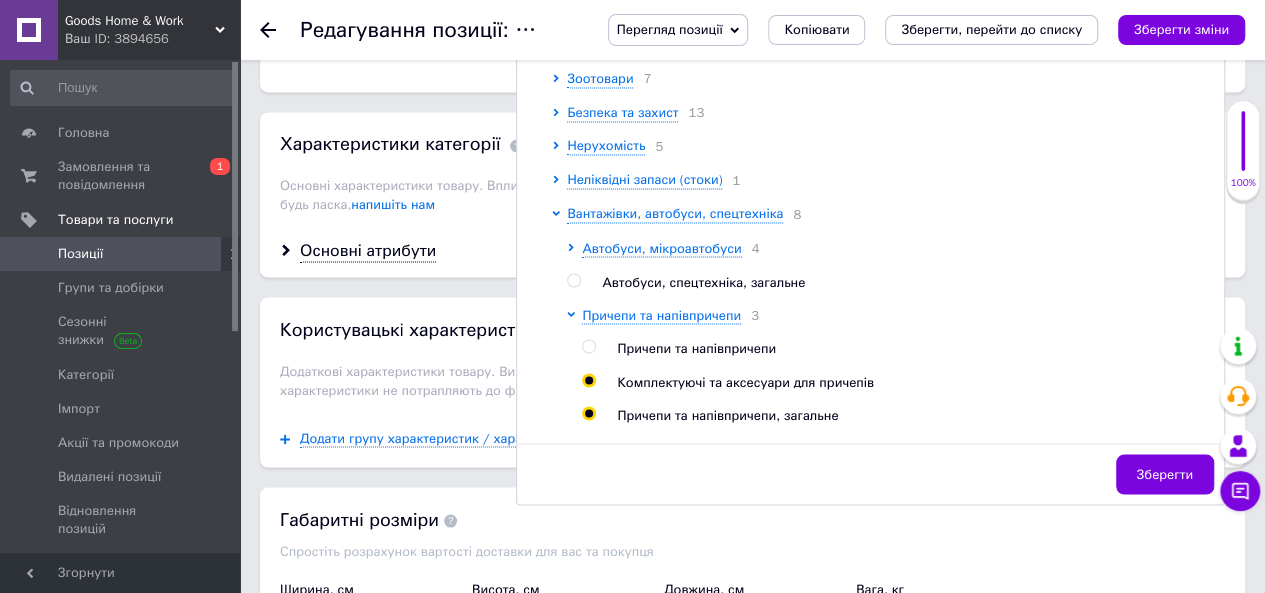 radio on "true" 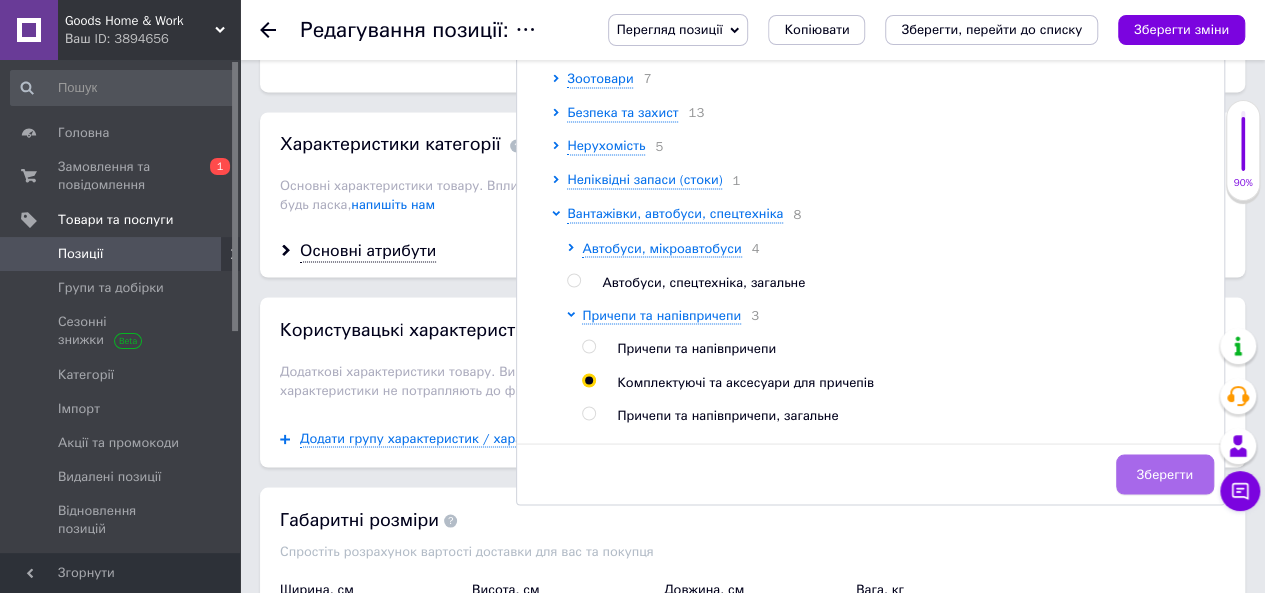 click on "Зберегти" at bounding box center (1165, 474) 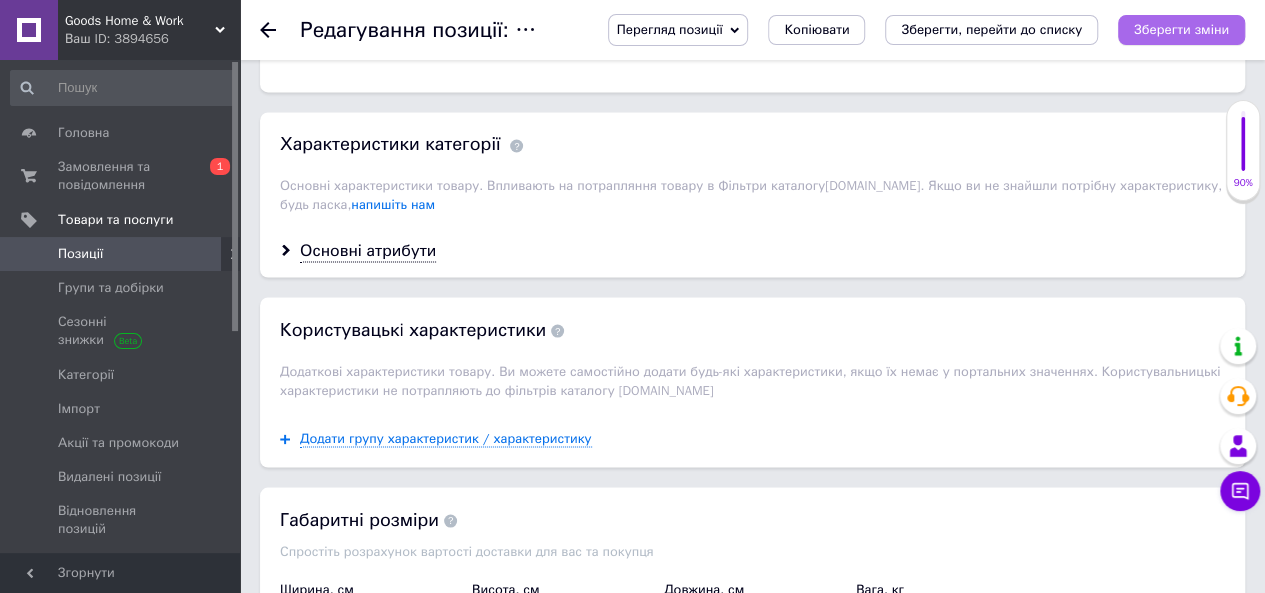 click on "Зберегти зміни" at bounding box center (1181, 29) 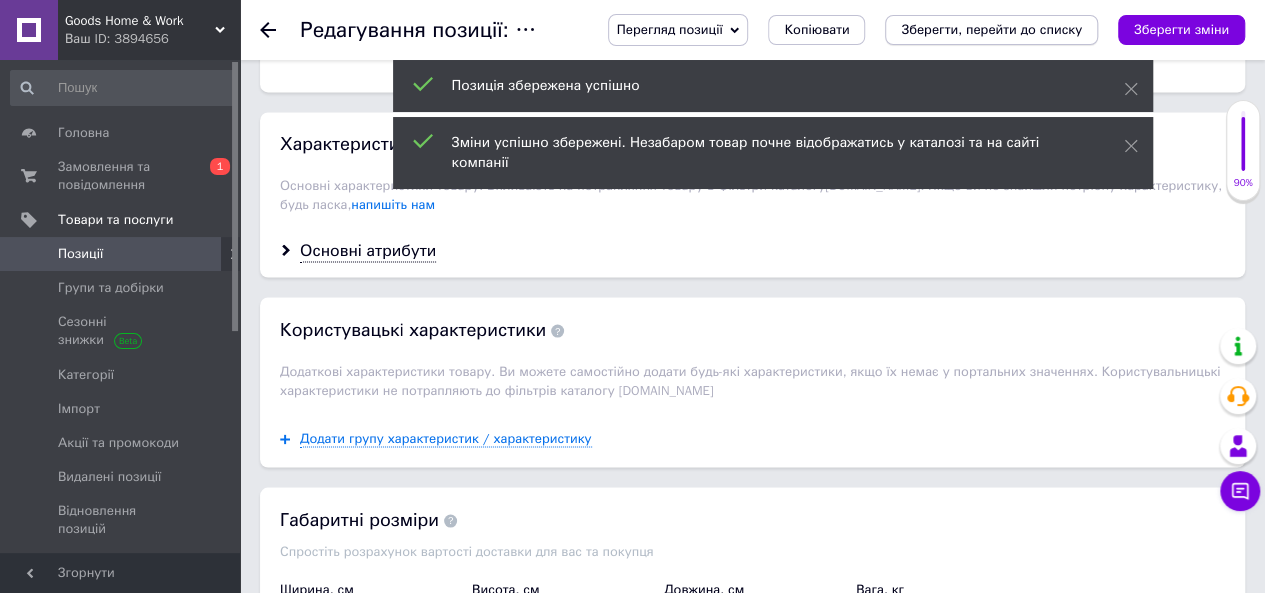 click on "Зберегти, перейти до списку" at bounding box center (991, 29) 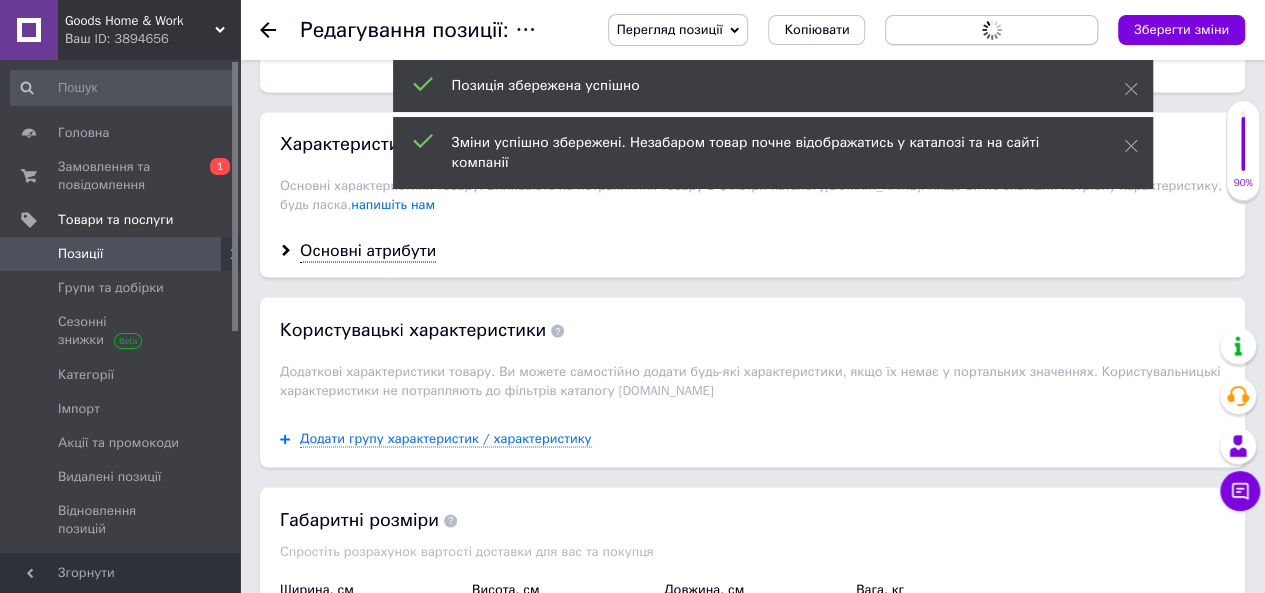 scroll, scrollTop: 0, scrollLeft: 0, axis: both 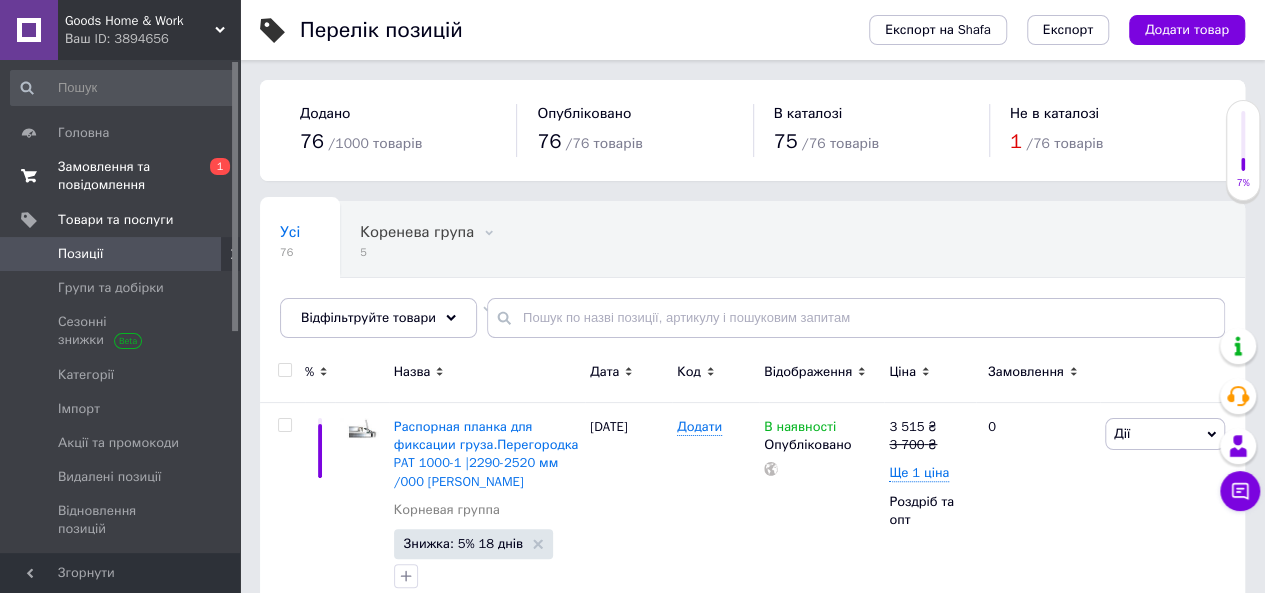 click on "Замовлення та повідомлення" at bounding box center [121, 176] 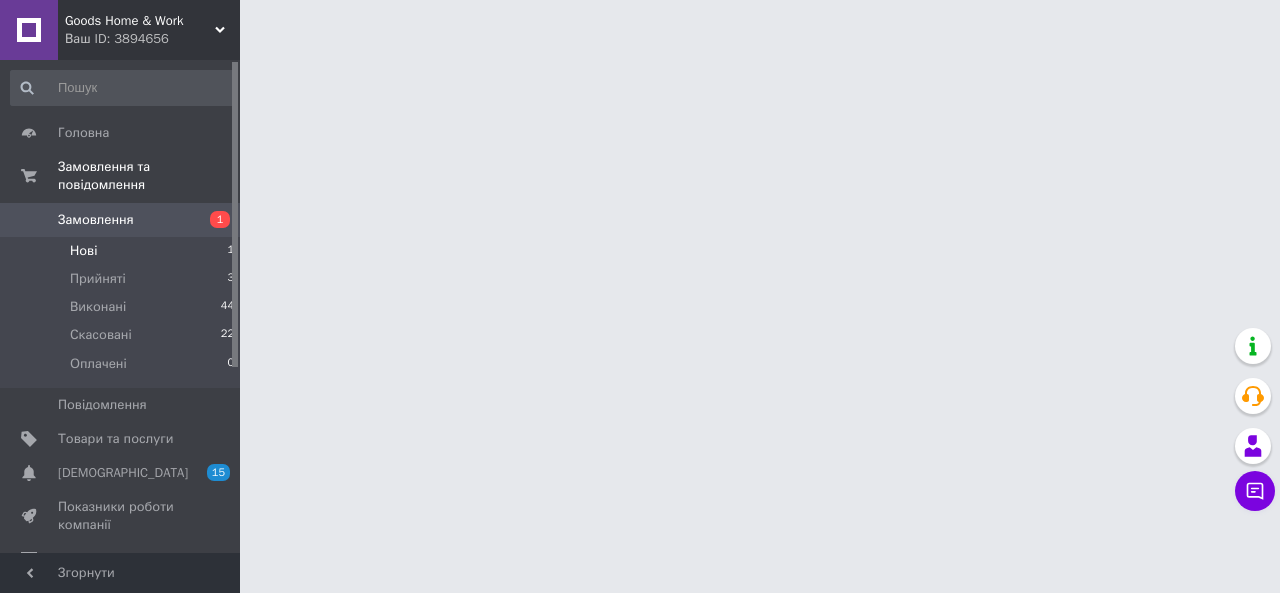 click on "Нові 1" at bounding box center [123, 251] 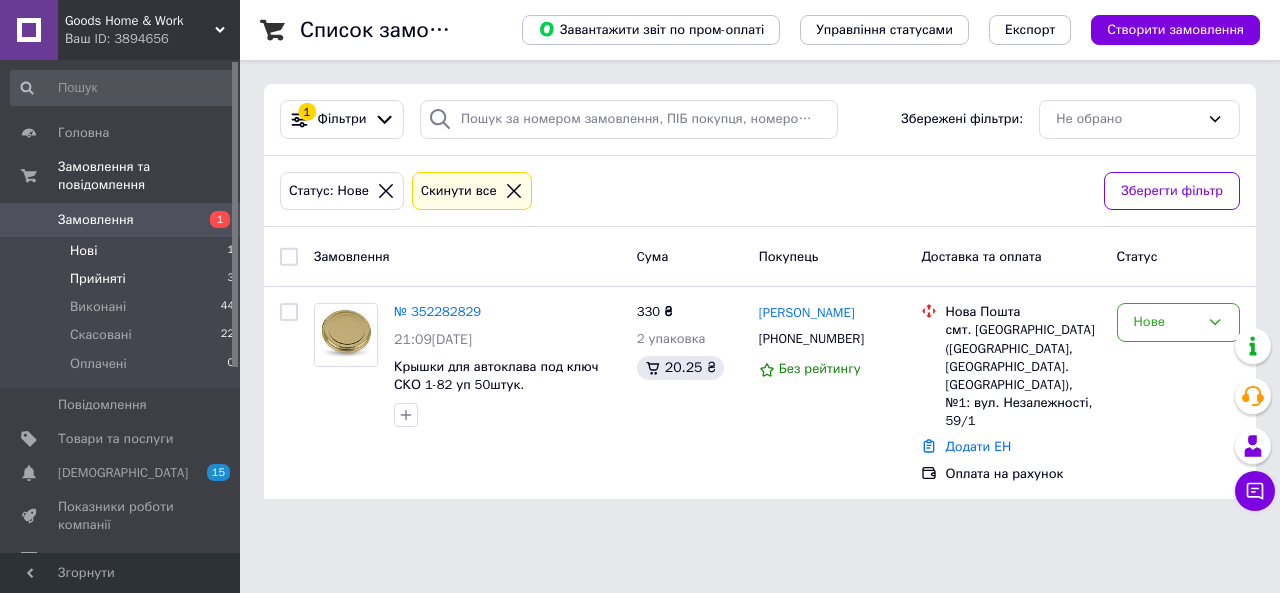 click on "Прийняті" at bounding box center (98, 279) 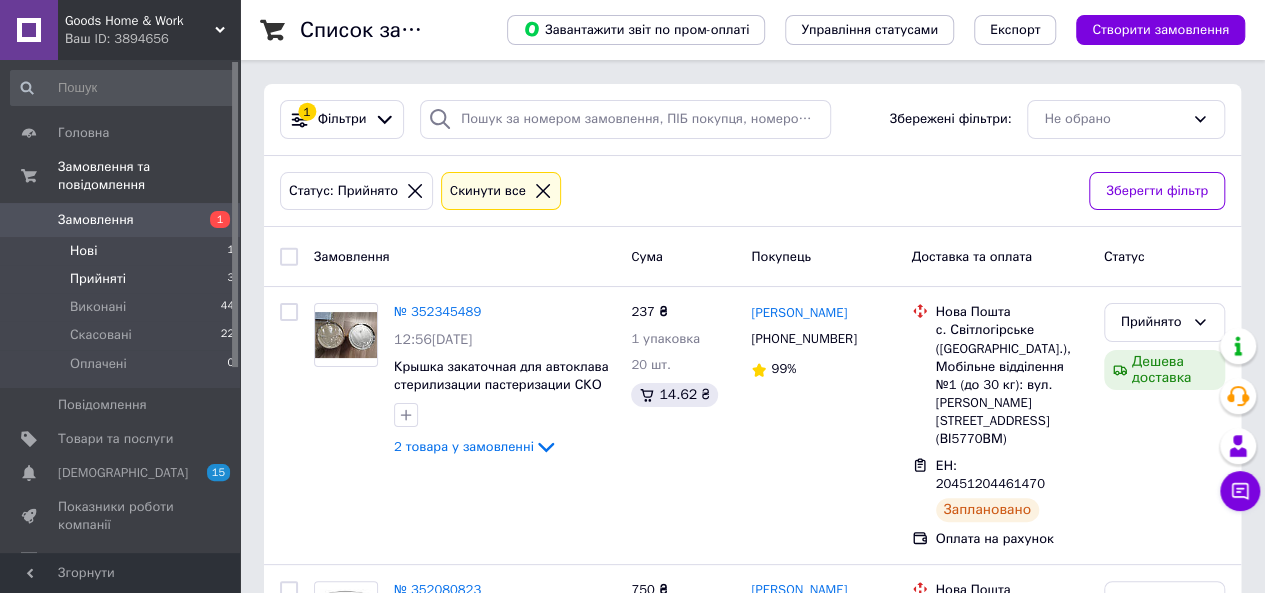 click on "Нові 1" at bounding box center [123, 251] 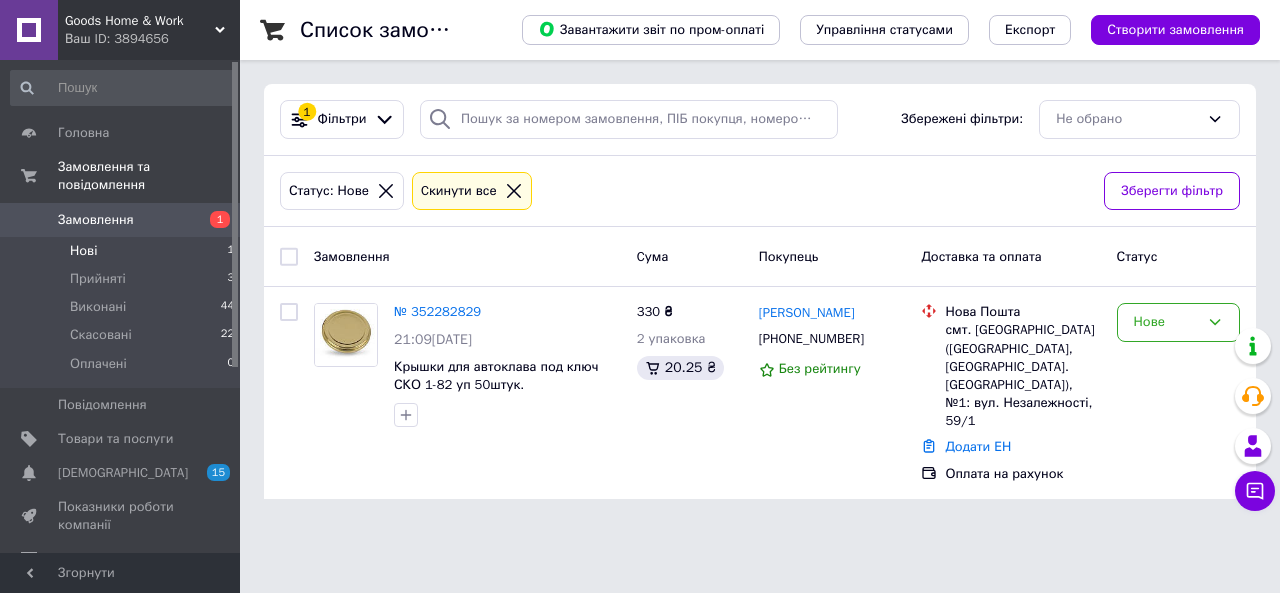 click on "Замовлення" at bounding box center (121, 220) 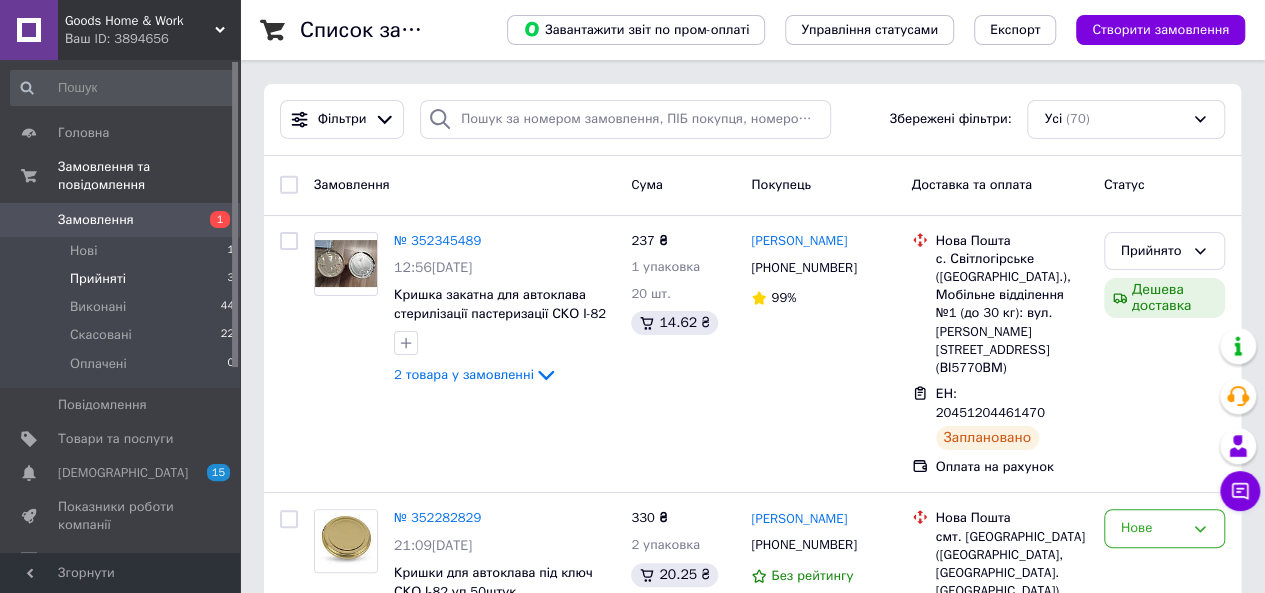 click on "Прийняті 3" at bounding box center [123, 279] 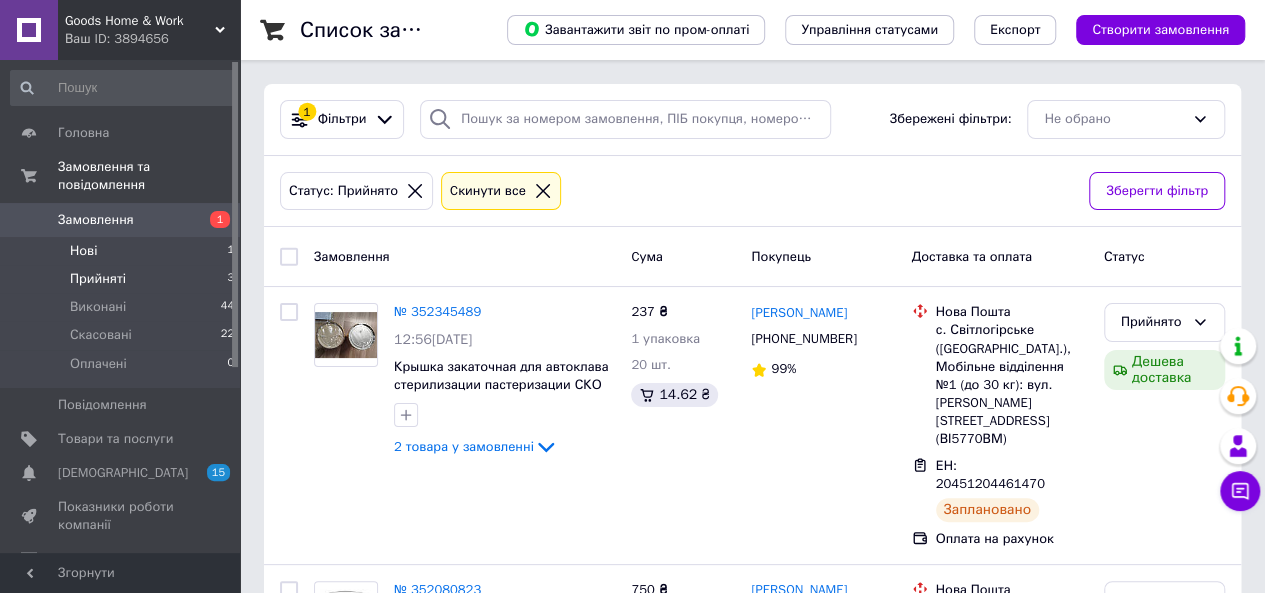 click on "Нові 1" at bounding box center (123, 251) 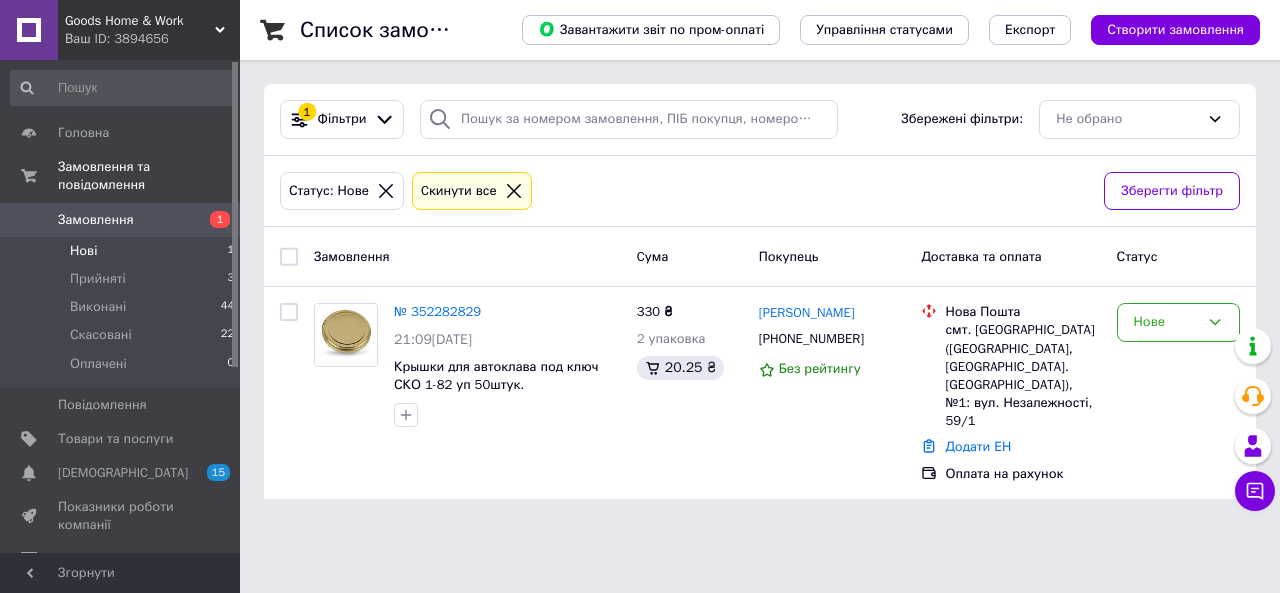 click on "Замовлення" at bounding box center [121, 220] 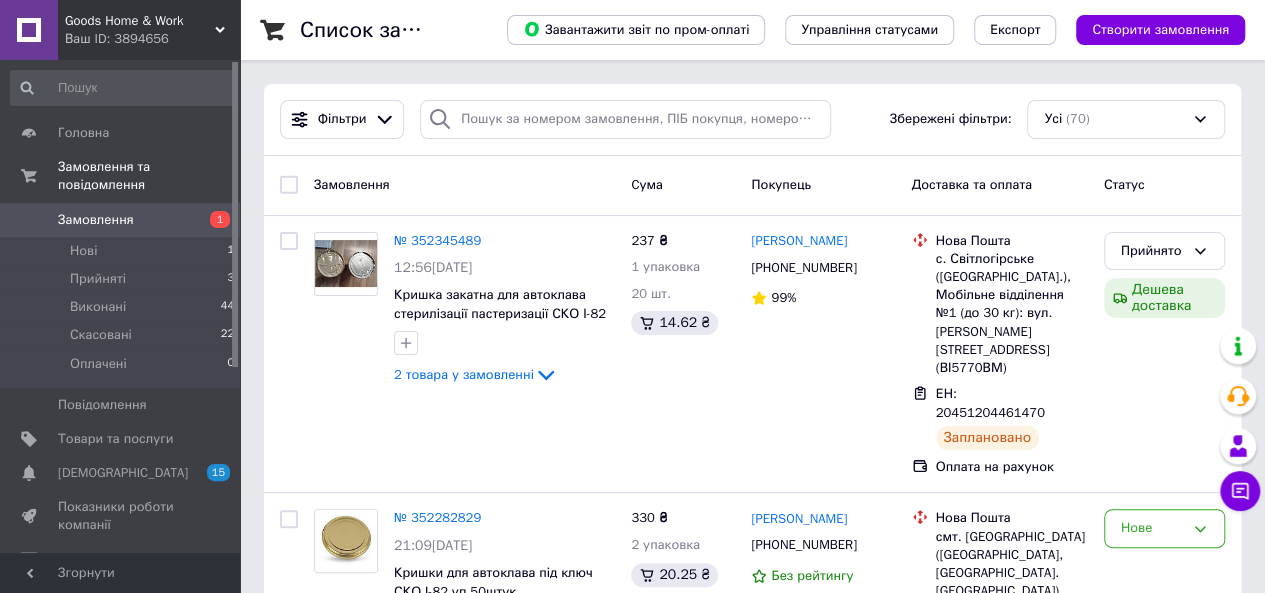 click on "Замовлення" at bounding box center [121, 220] 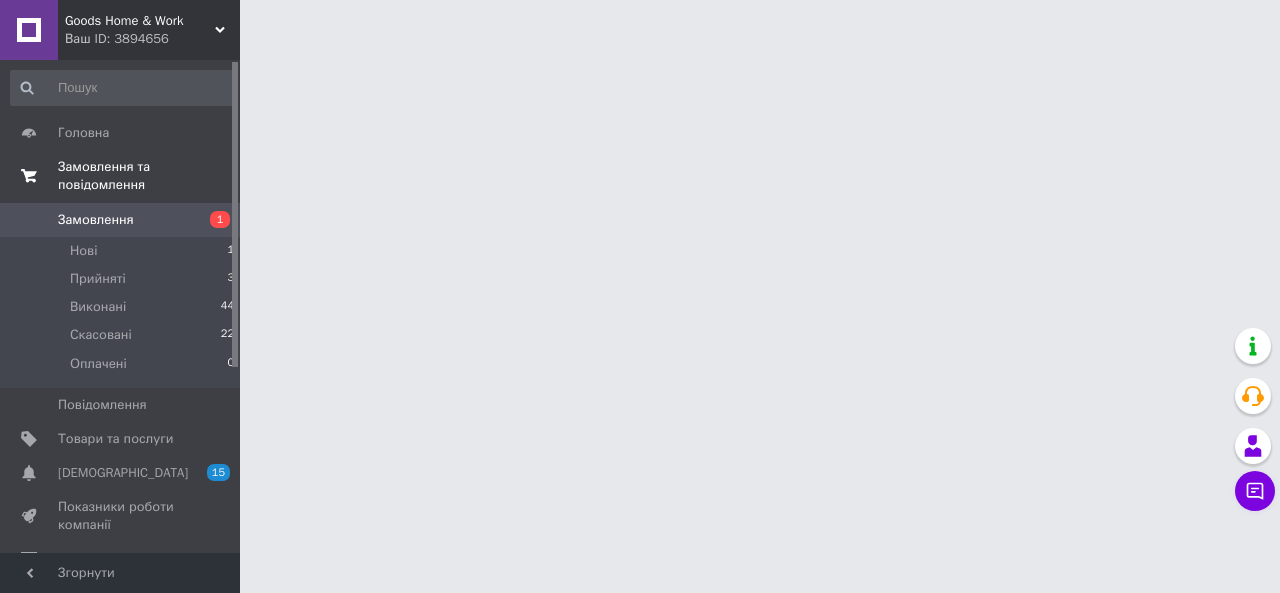 click on "Замовлення та повідомлення" at bounding box center [149, 176] 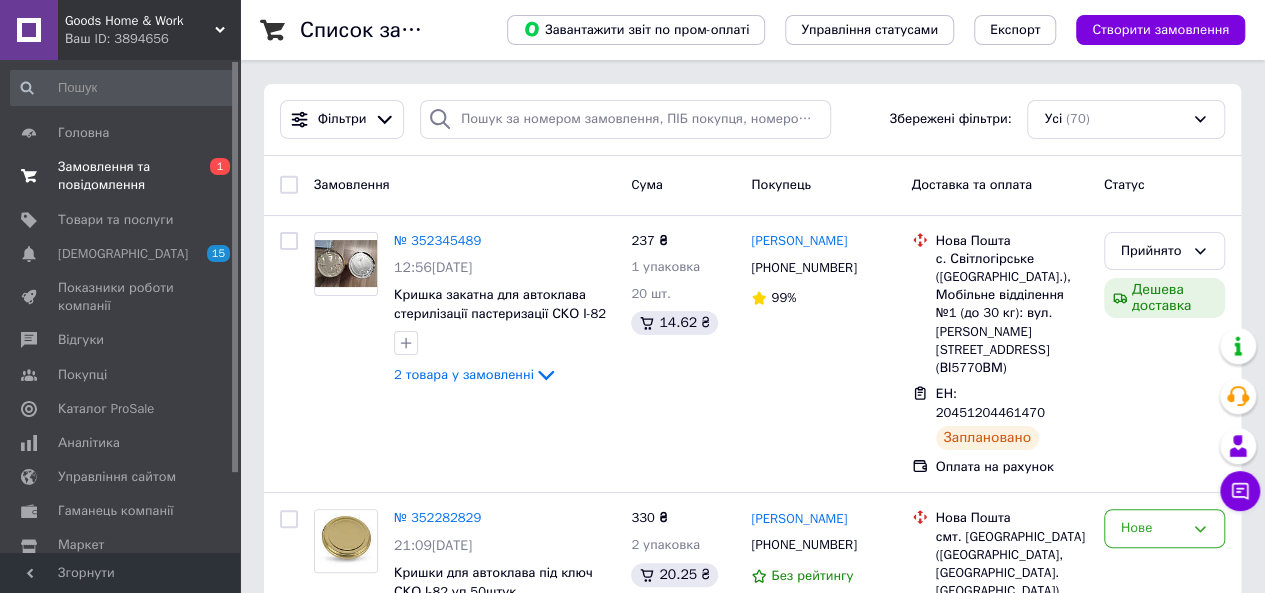 click on "Замовлення та повідомлення" at bounding box center [121, 176] 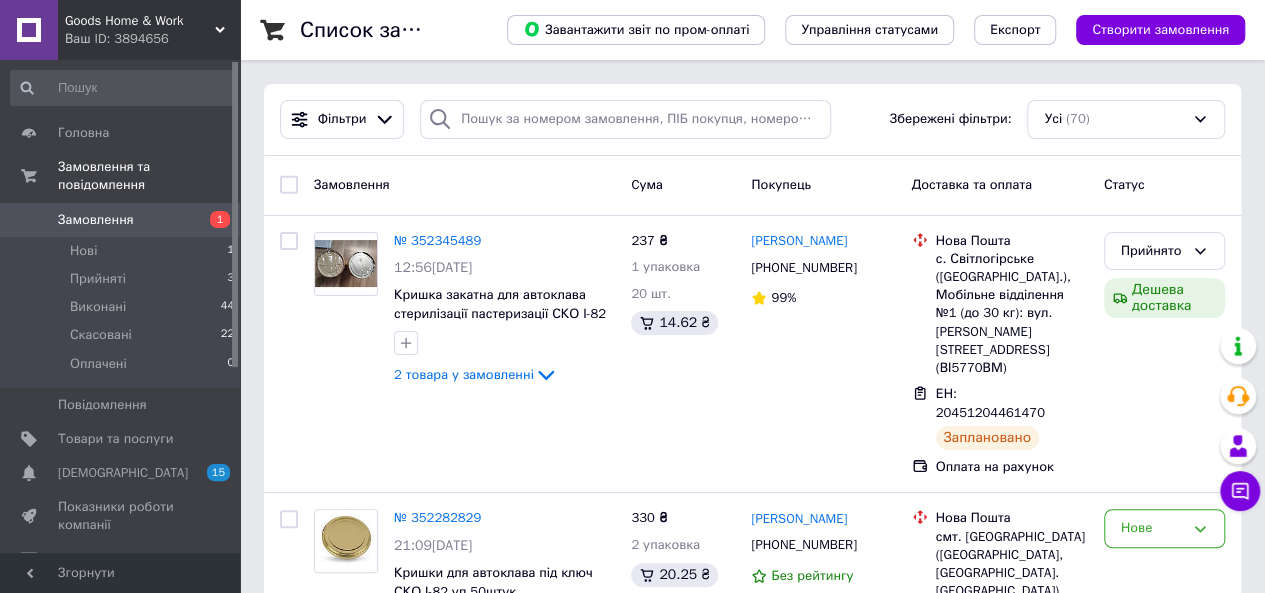 click on "Замовлення" at bounding box center (121, 220) 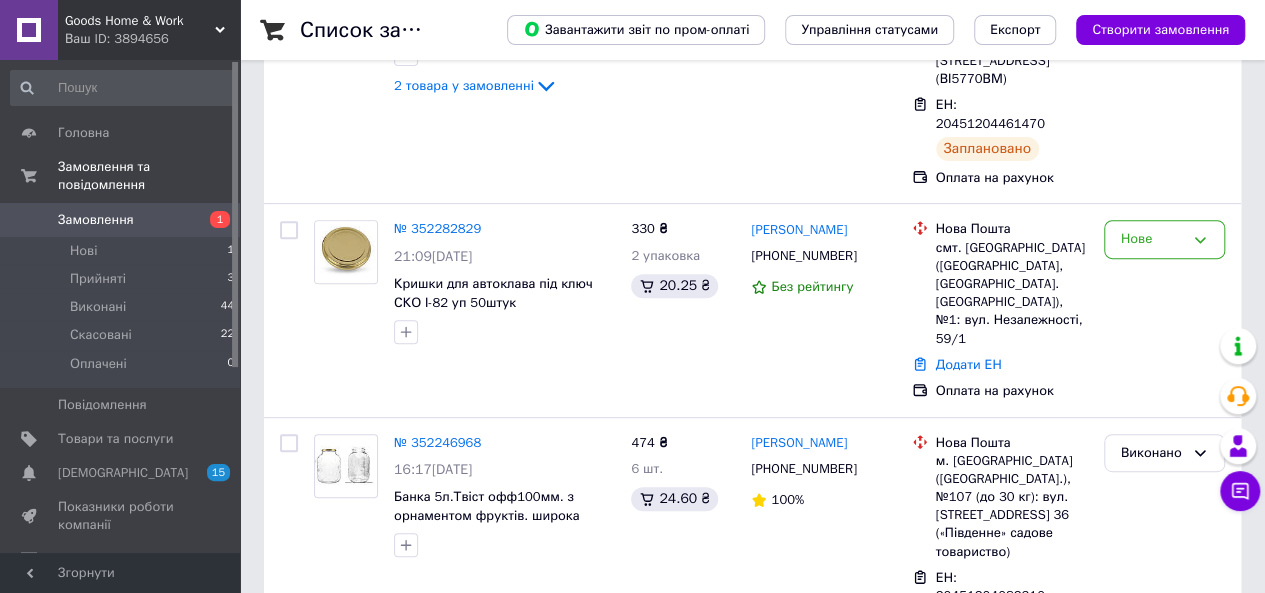 scroll, scrollTop: 279, scrollLeft: 0, axis: vertical 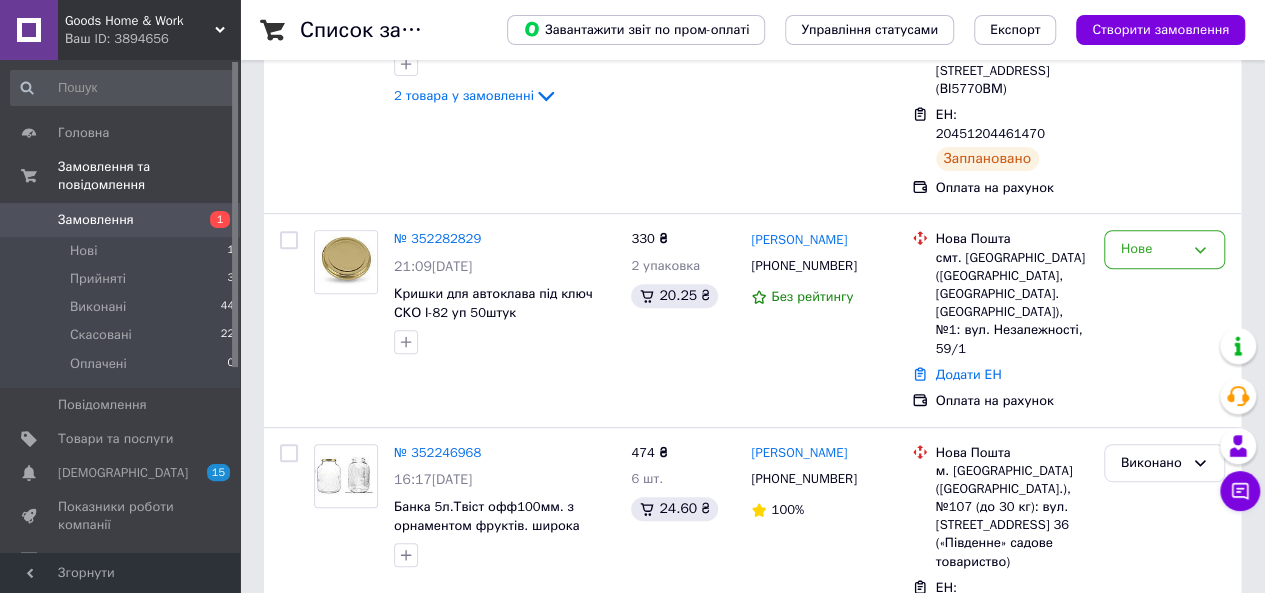 click on "Замовлення" at bounding box center (121, 220) 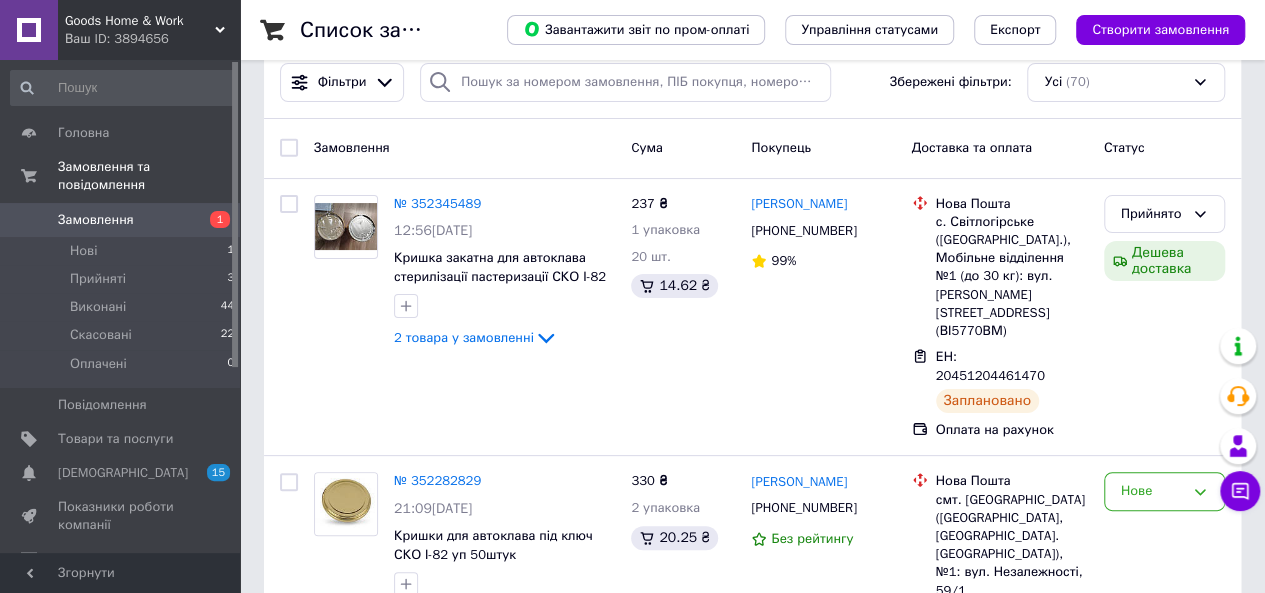 scroll, scrollTop: 0, scrollLeft: 0, axis: both 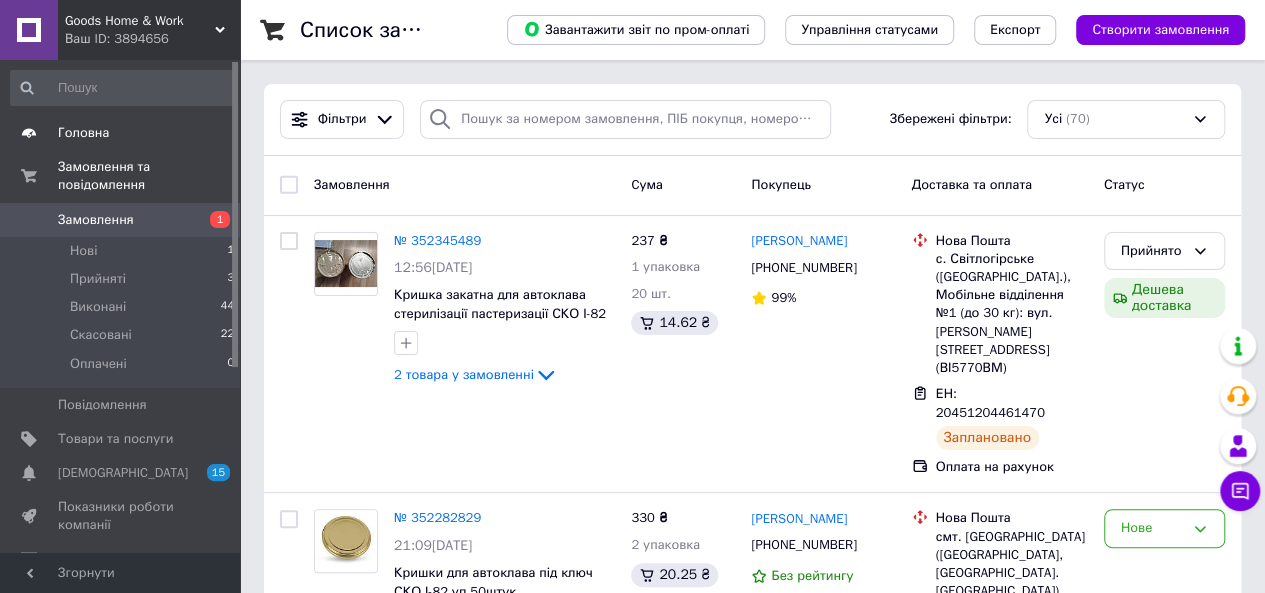 click on "Головна" at bounding box center [83, 133] 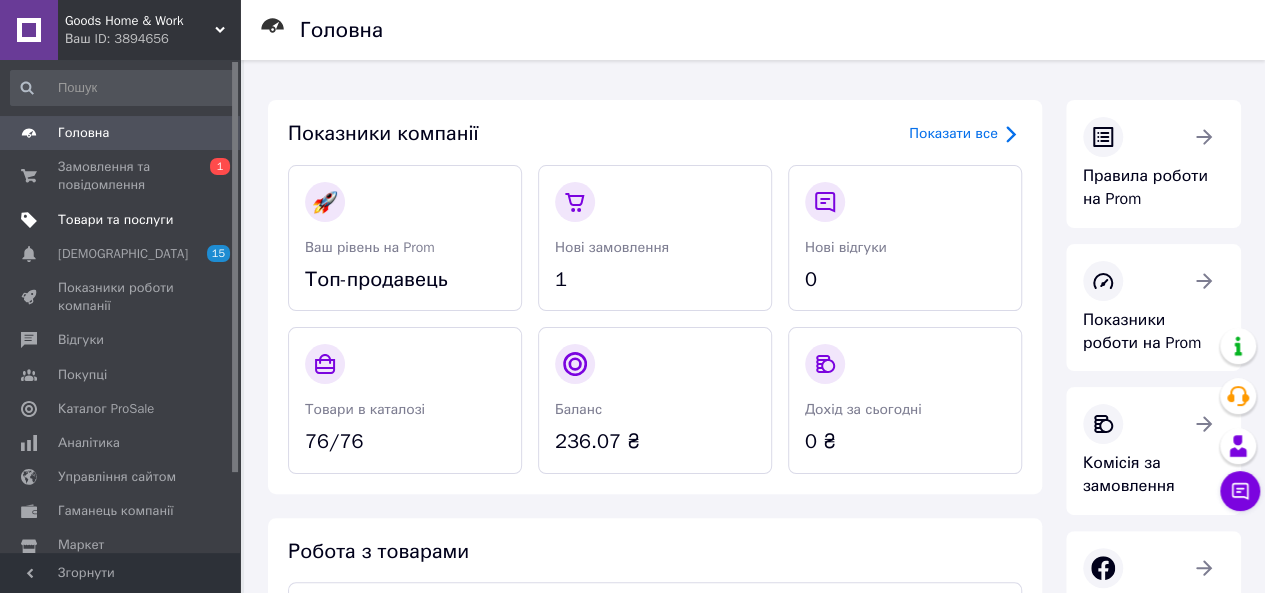 click on "Товари та послуги" at bounding box center (115, 220) 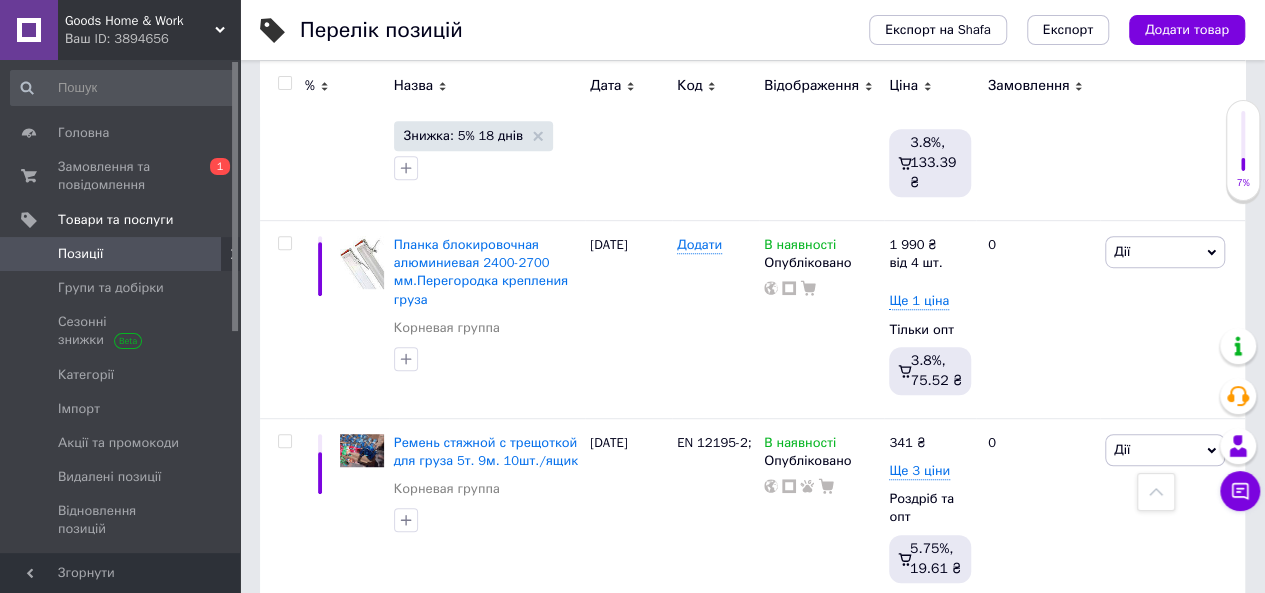 scroll, scrollTop: 413, scrollLeft: 0, axis: vertical 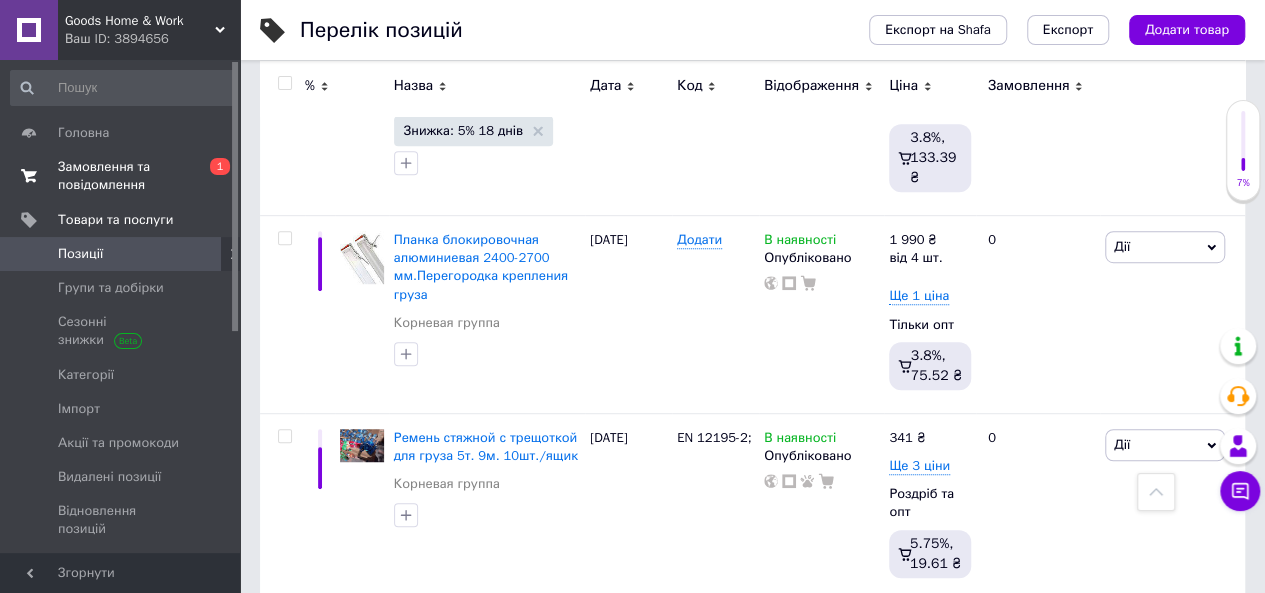 click on "Замовлення та повідомлення" at bounding box center (121, 176) 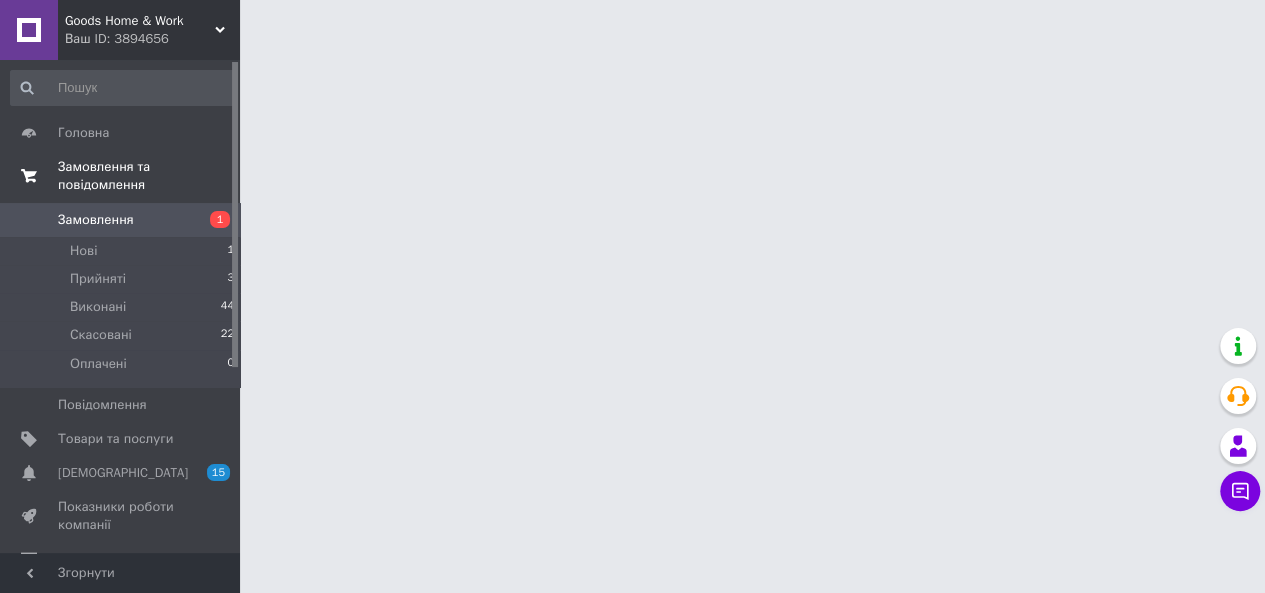 scroll, scrollTop: 0, scrollLeft: 0, axis: both 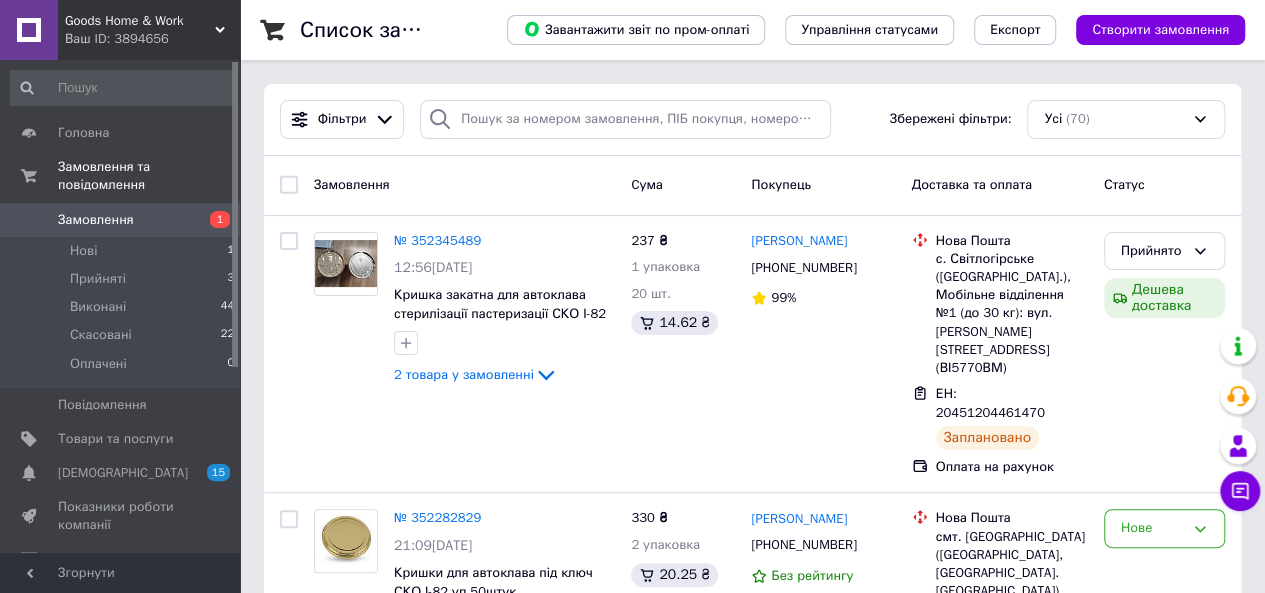 click on "Замовлення" at bounding box center (121, 220) 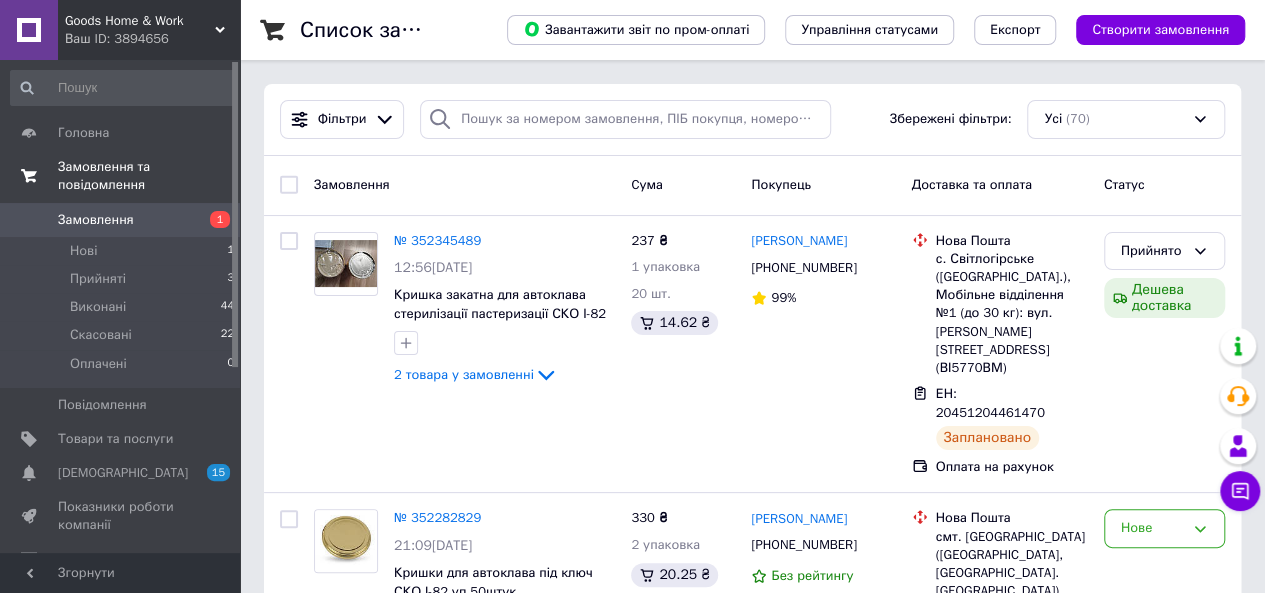 click on "Замовлення та повідомлення" at bounding box center [149, 176] 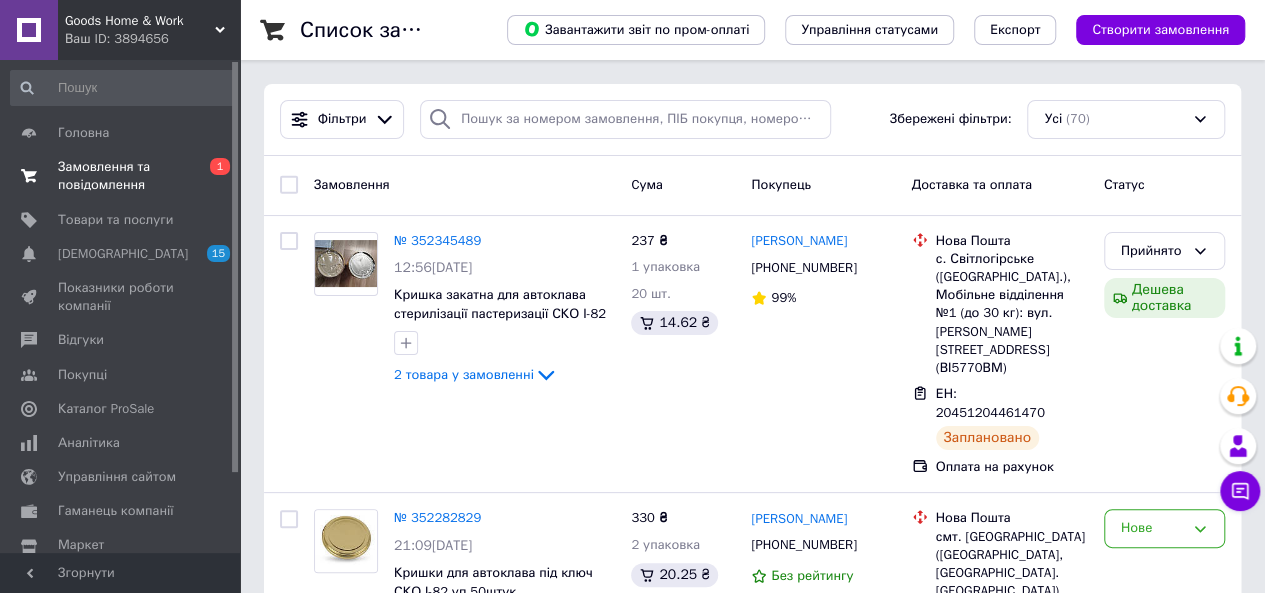 click on "Замовлення та повідомлення" at bounding box center [121, 176] 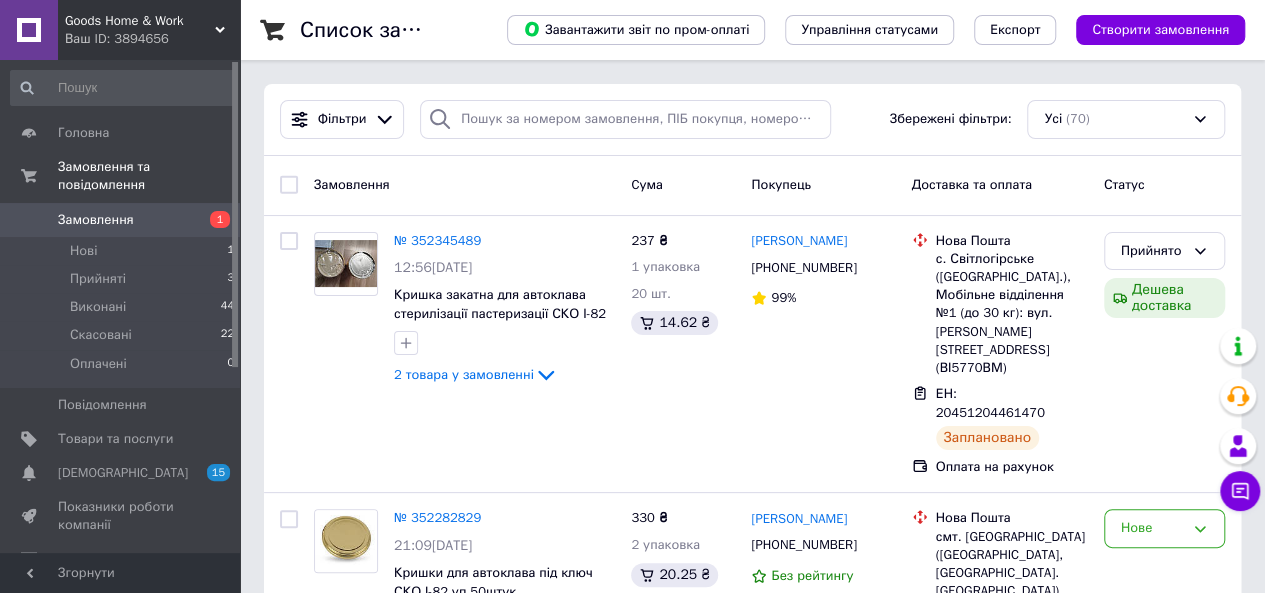 click on "Замовлення" at bounding box center (121, 220) 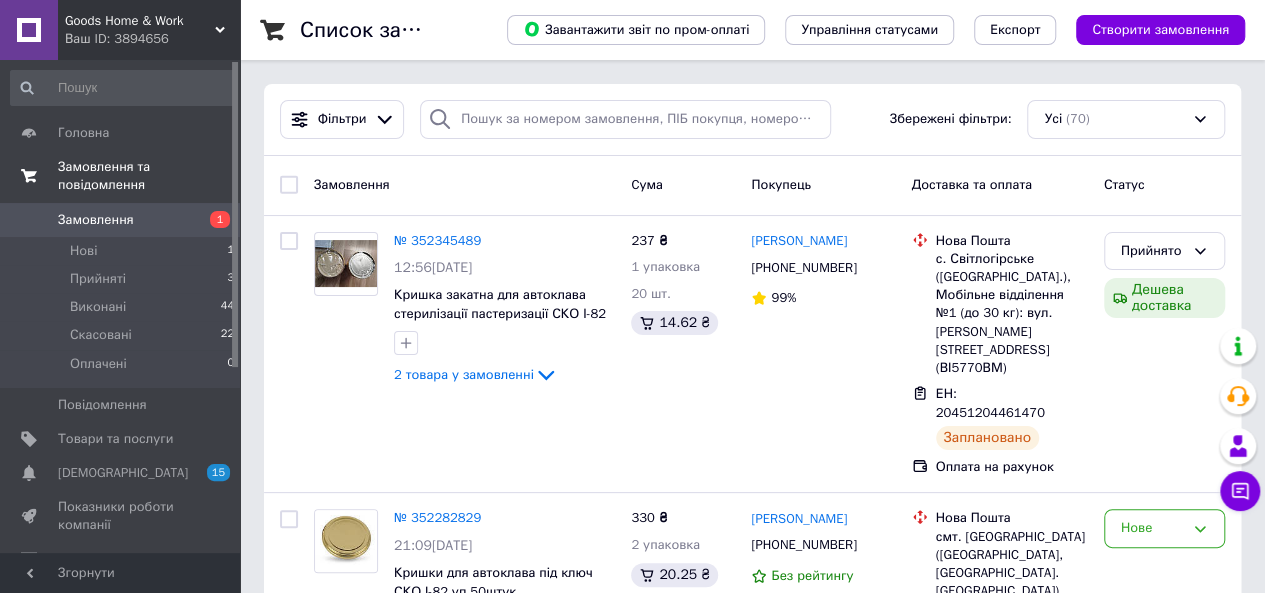 click on "Замовлення та повідомлення" at bounding box center (149, 176) 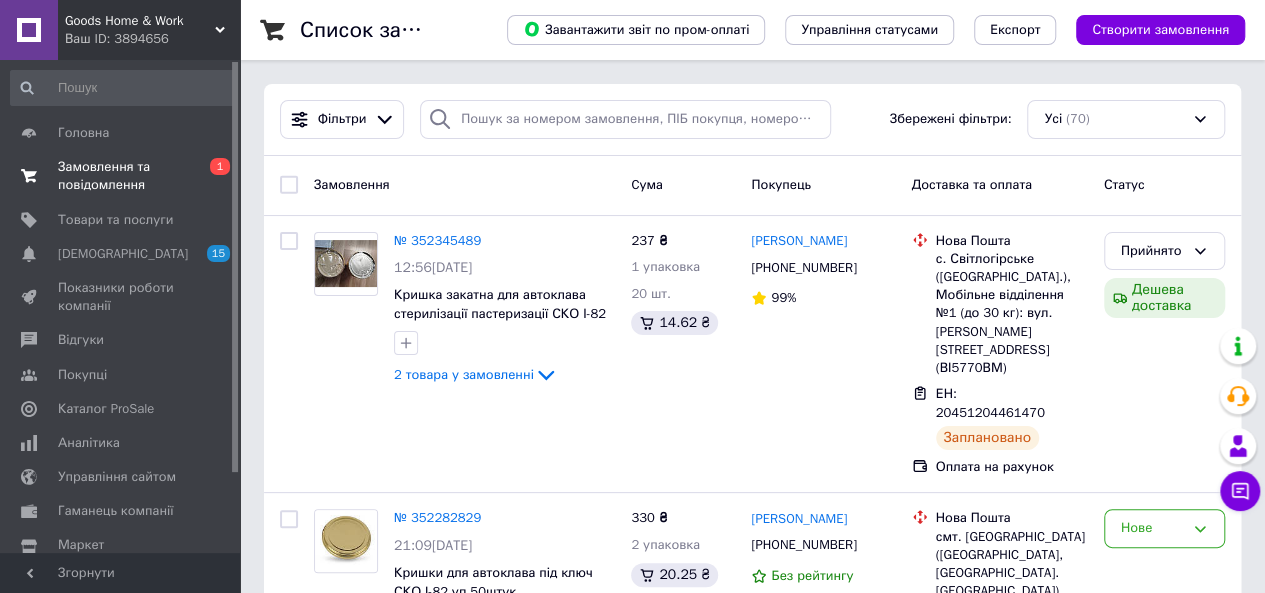 click on "Замовлення та повідомлення" at bounding box center [121, 176] 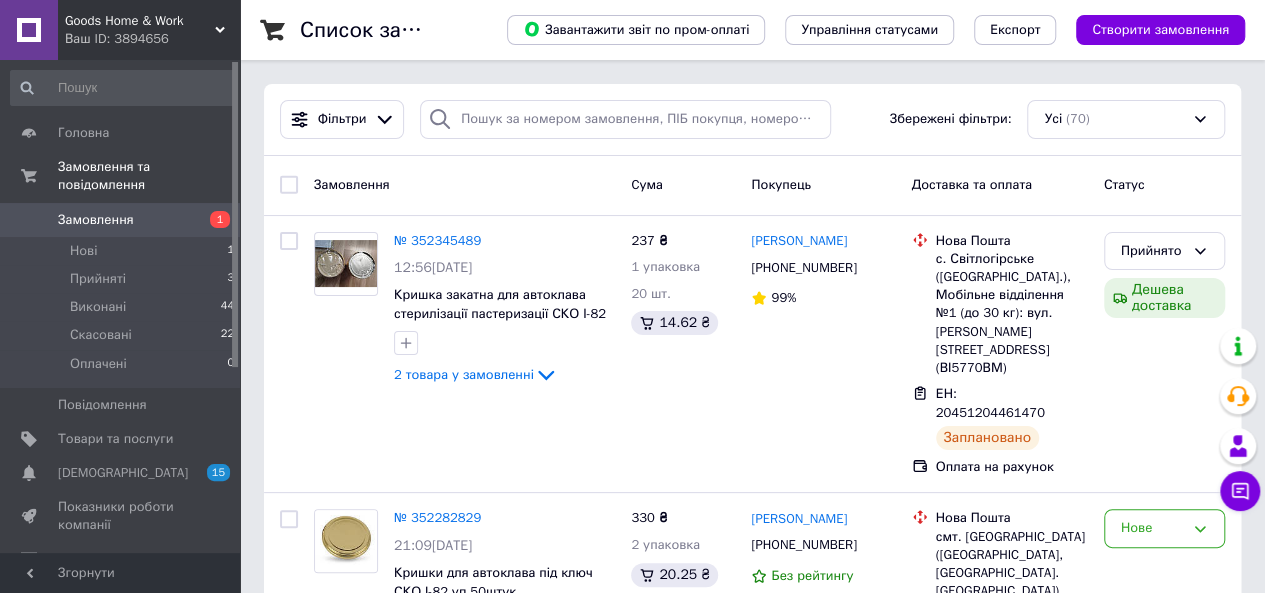 click on "Замовлення" at bounding box center [96, 220] 